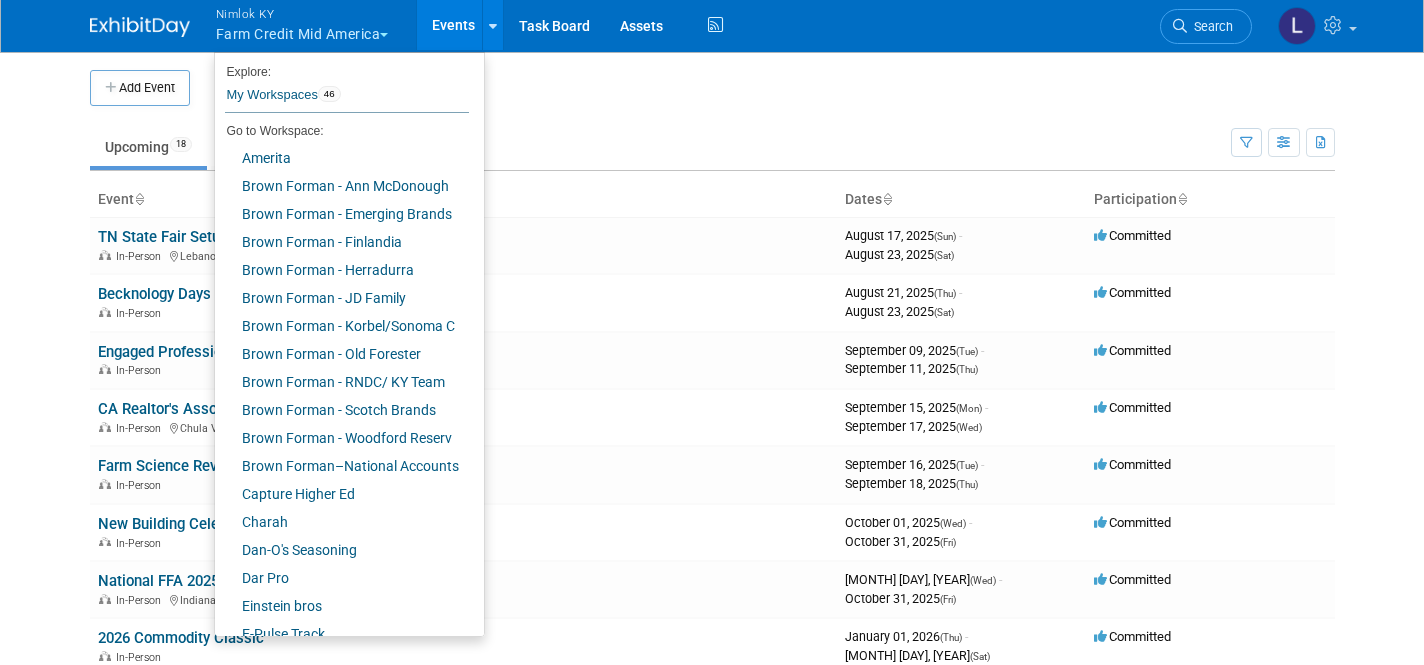 scroll, scrollTop: 0, scrollLeft: 0, axis: both 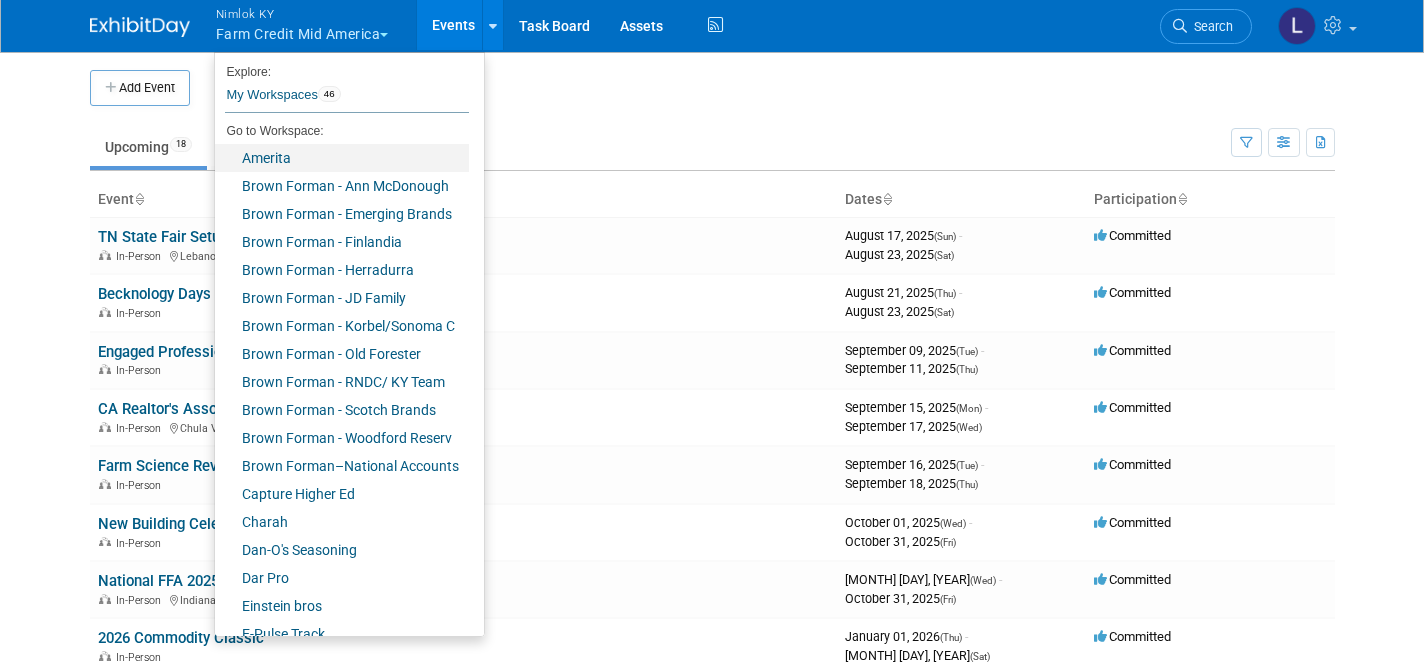click on "Amerita" at bounding box center (342, 158) 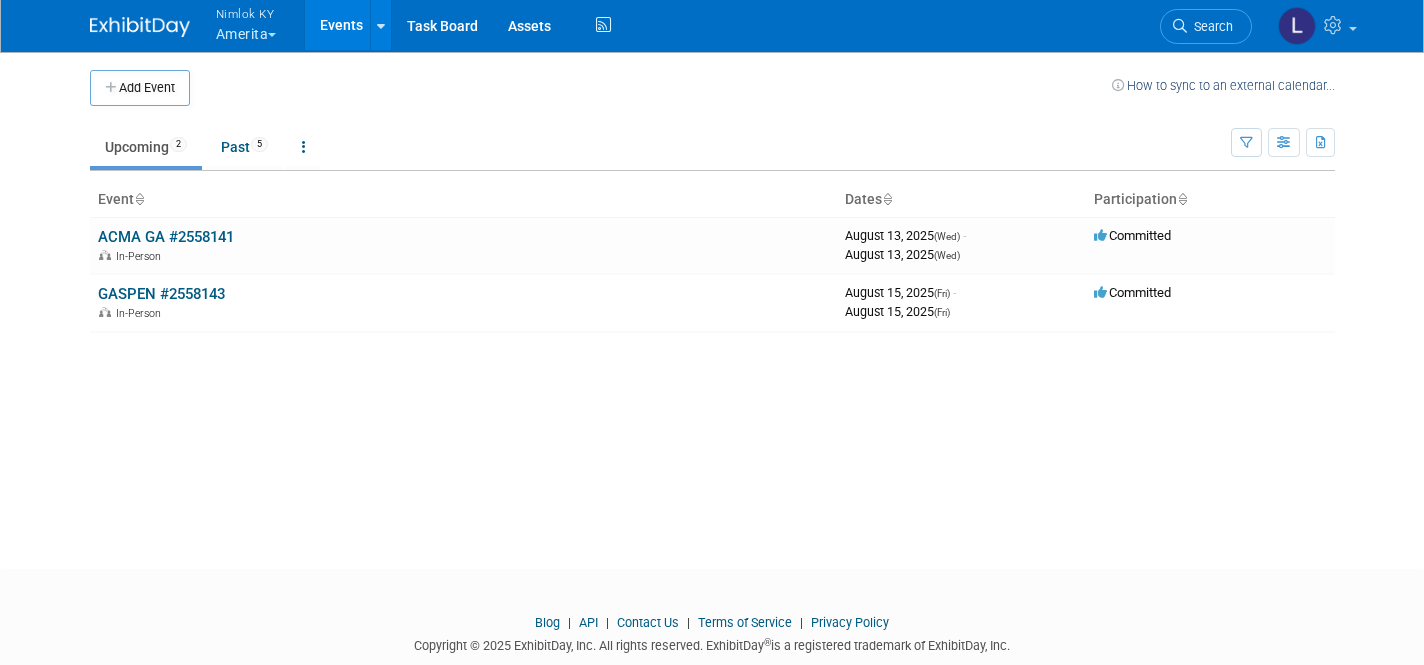 scroll, scrollTop: 0, scrollLeft: 0, axis: both 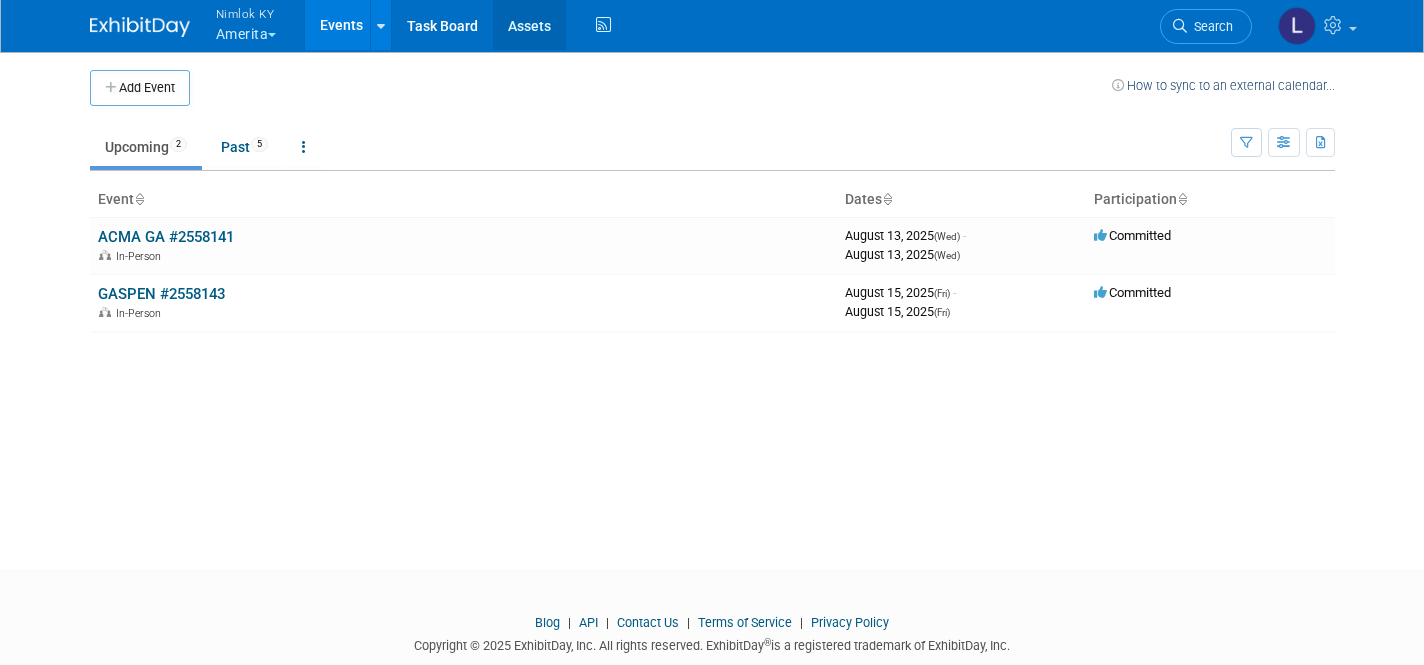 click on "Assets" at bounding box center [529, 25] 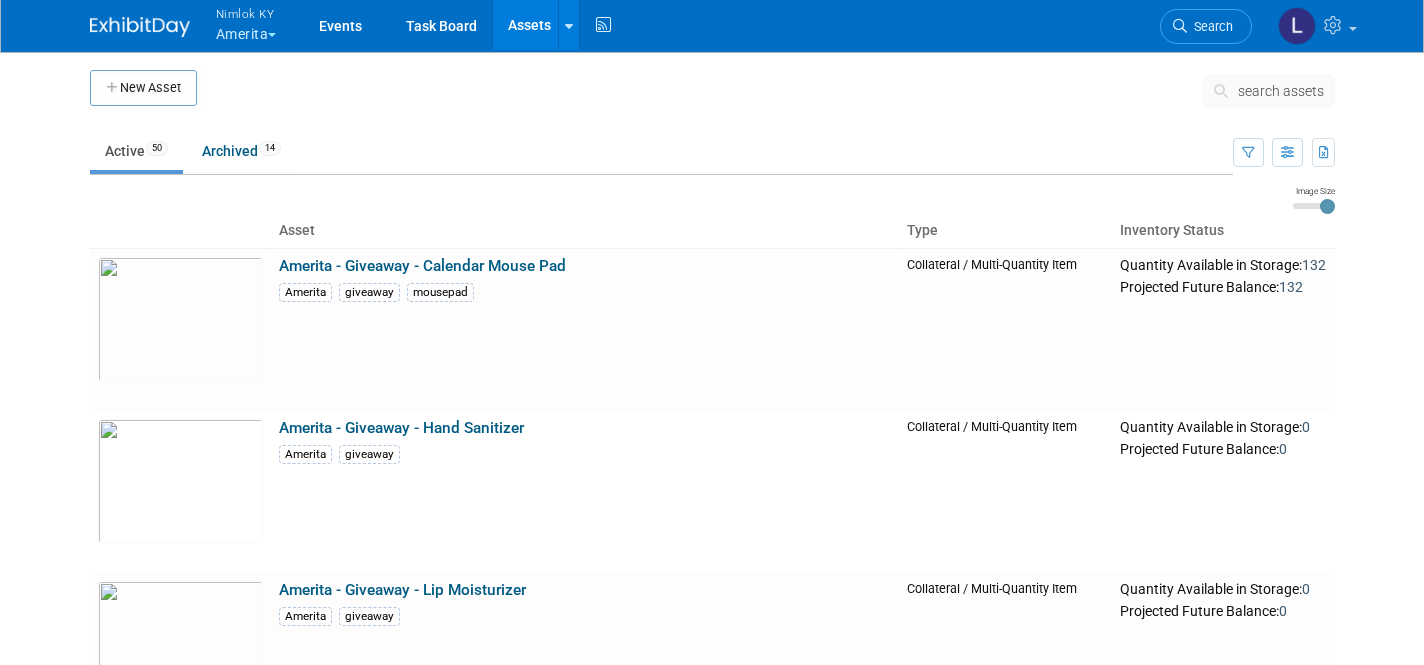scroll, scrollTop: 0, scrollLeft: 0, axis: both 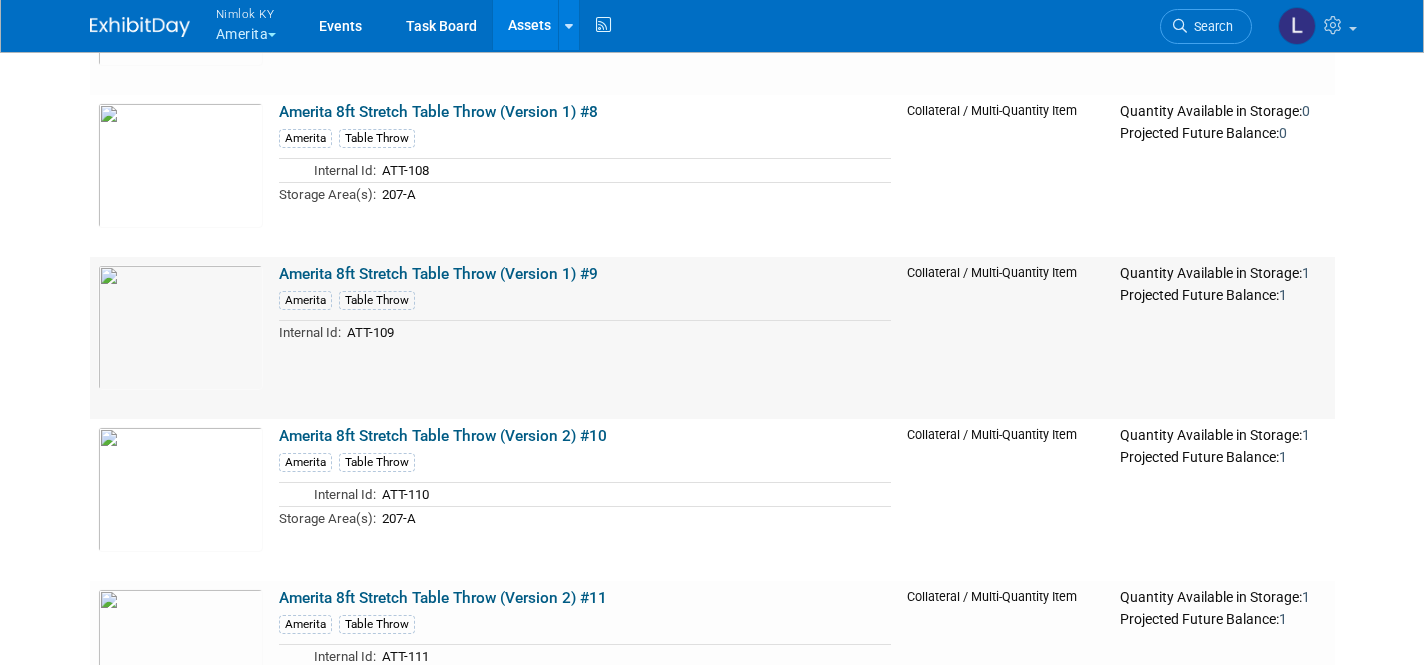 click on "Amerita 8ft Stretch Table Throw (Version 1) #9" at bounding box center (438, 274) 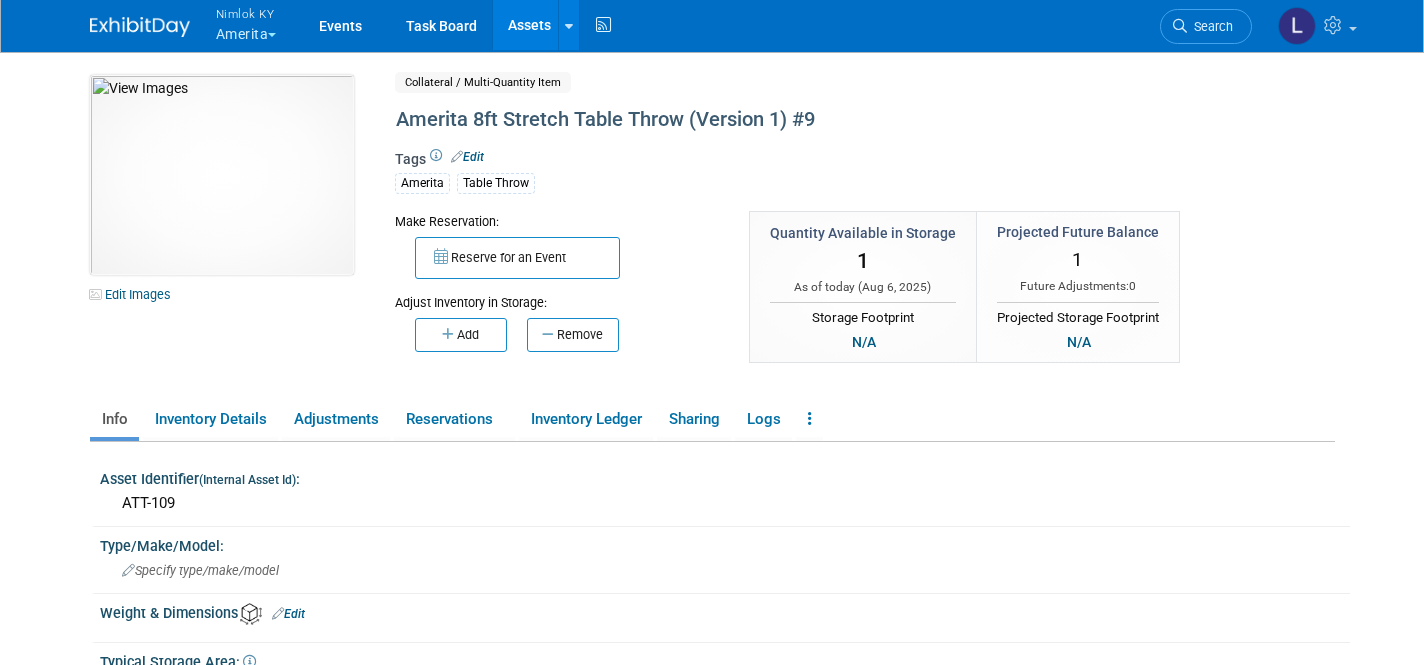 scroll, scrollTop: 0, scrollLeft: 0, axis: both 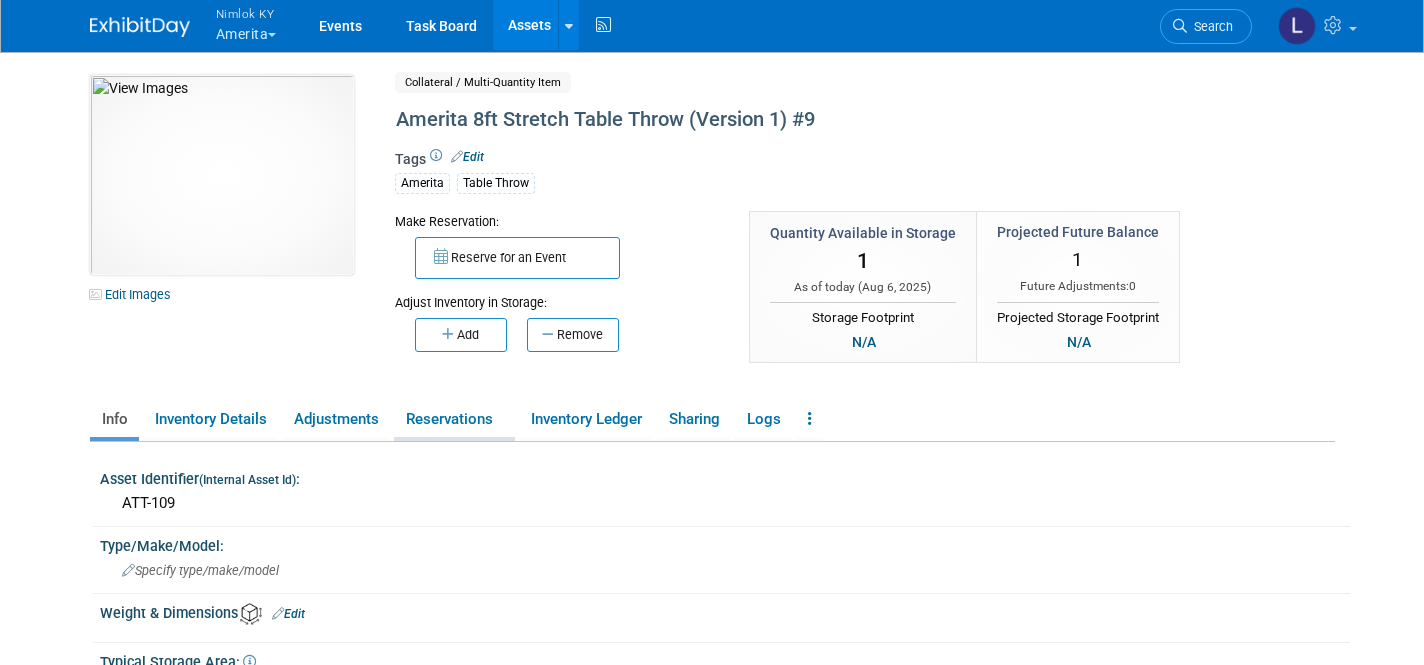 click on "Reservations" at bounding box center (454, 419) 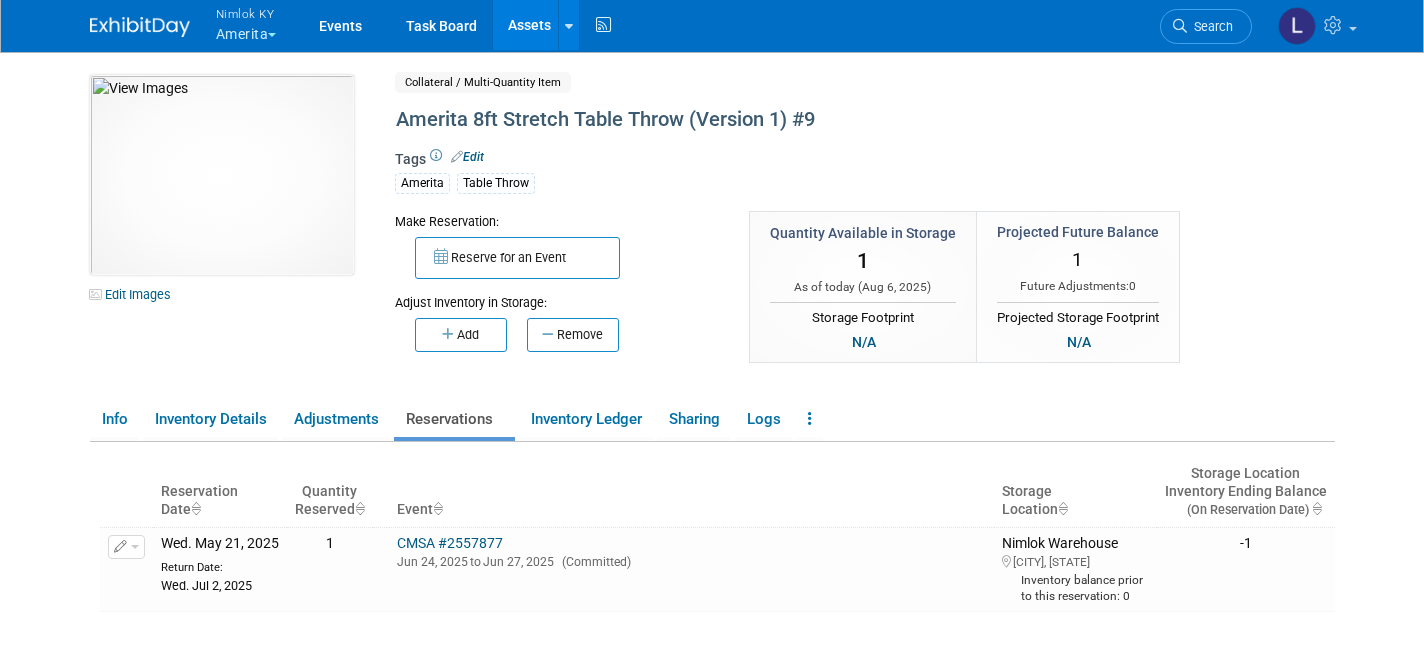 click on "Assets" at bounding box center (529, 25) 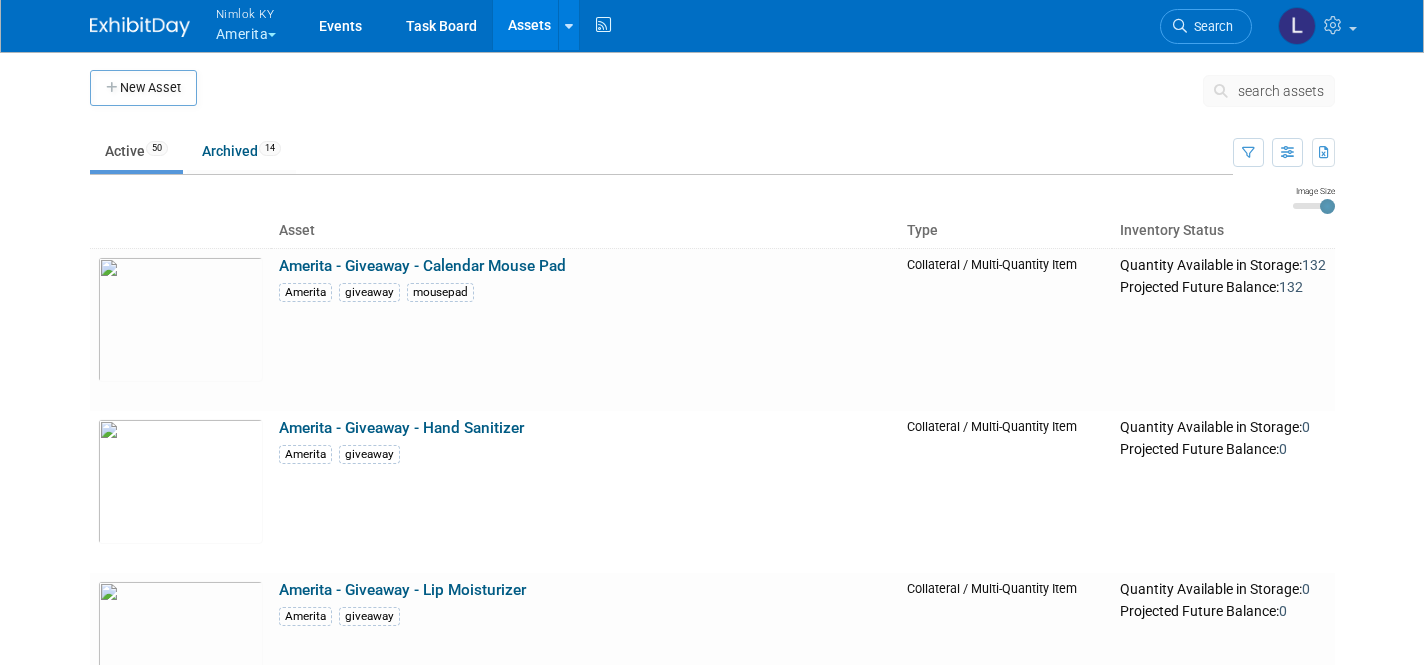 scroll, scrollTop: 0, scrollLeft: 0, axis: both 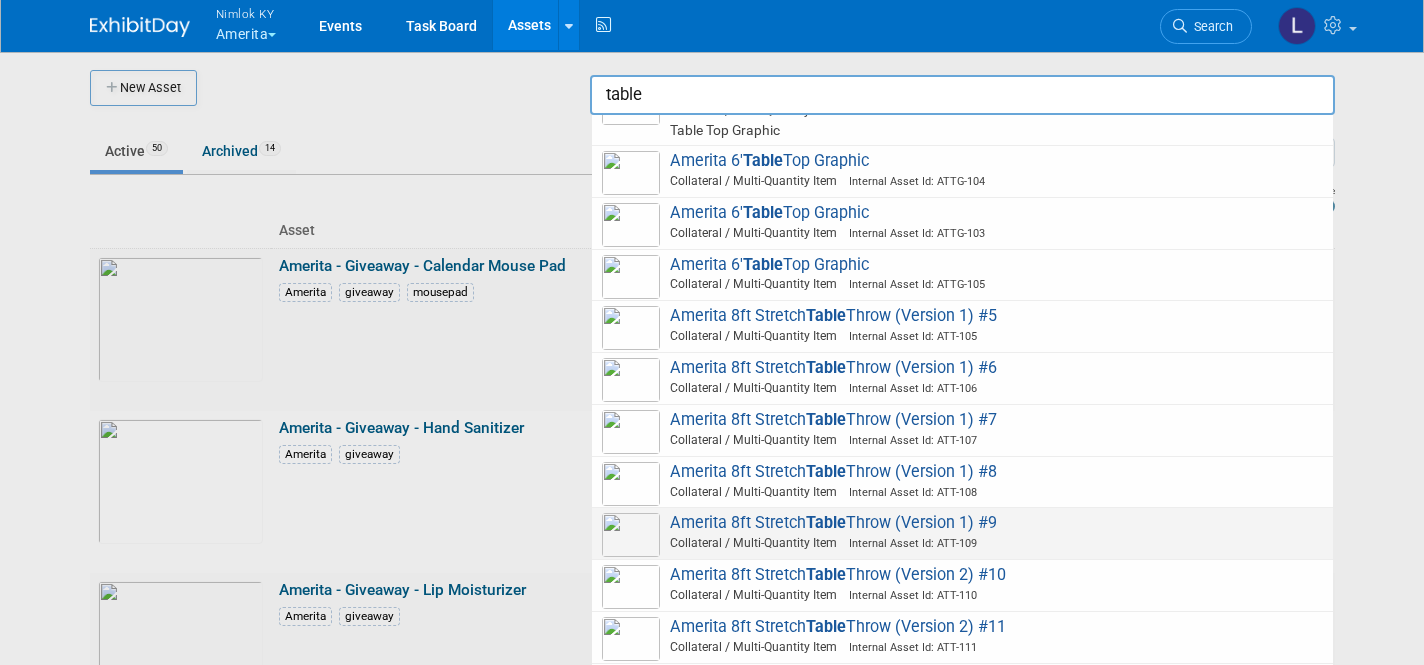 click on "Amerita 8ft Stretch  Table  Throw (Version 1) #9 Collateral / Multi-Quantity Item Internal Asset Id: ATT-109" at bounding box center (962, 533) 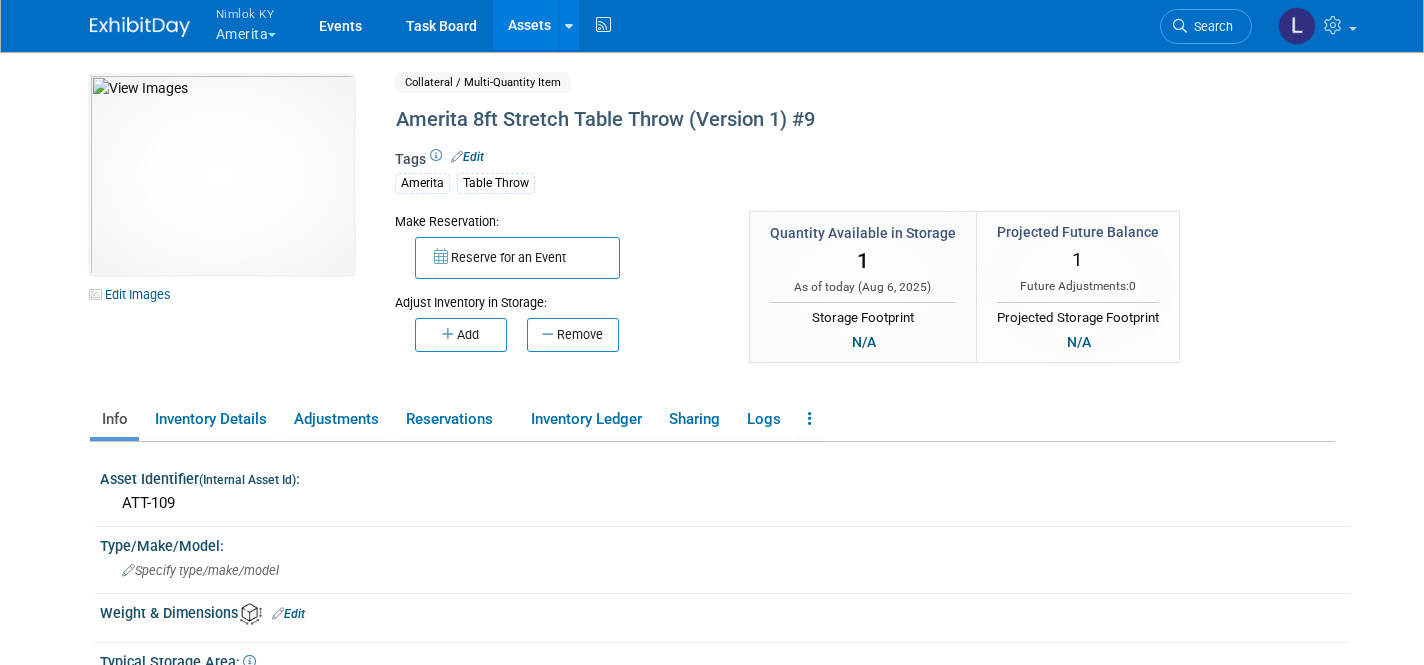 scroll, scrollTop: 0, scrollLeft: 0, axis: both 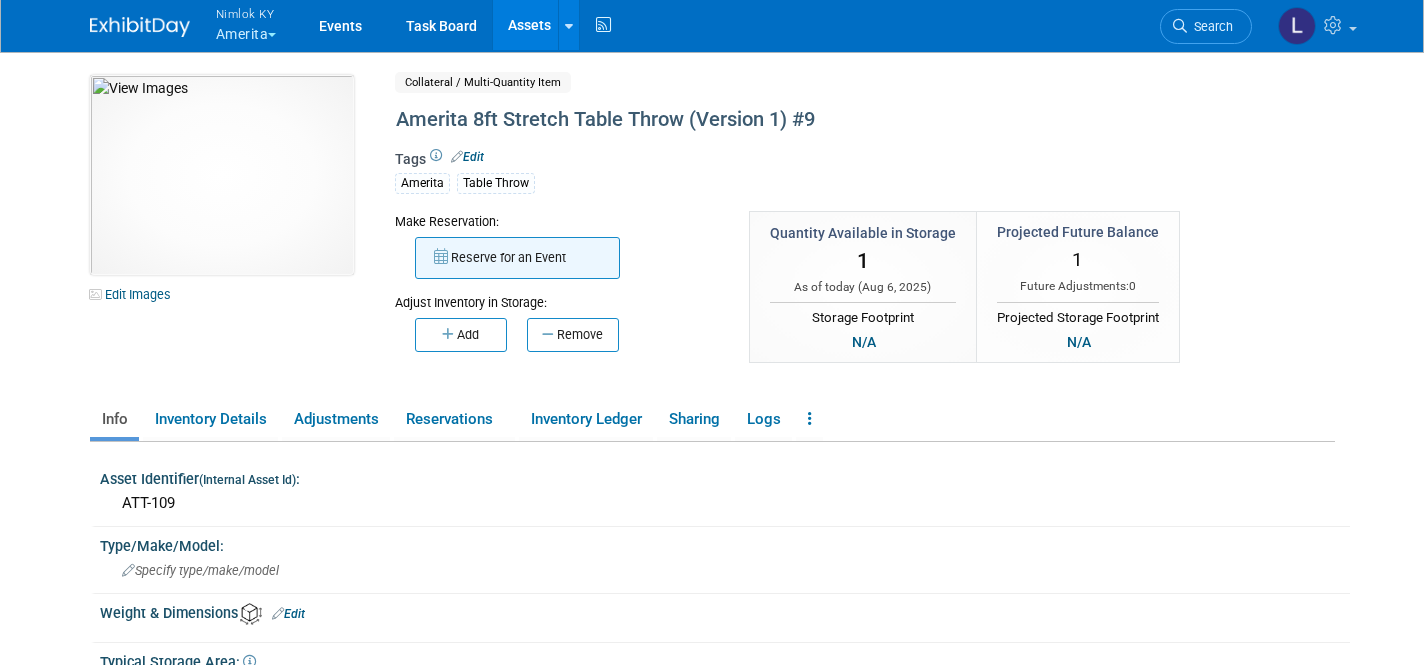 click on "Reserve for an Event" at bounding box center [517, 258] 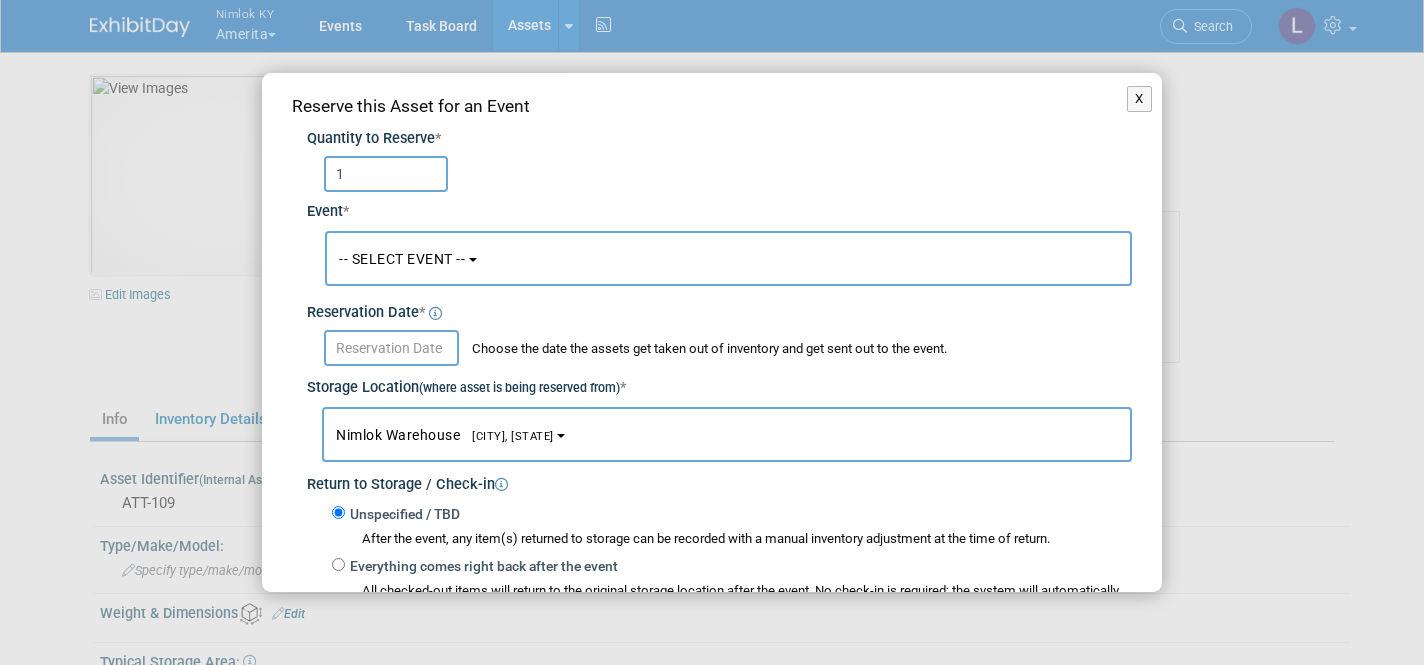 type on "1" 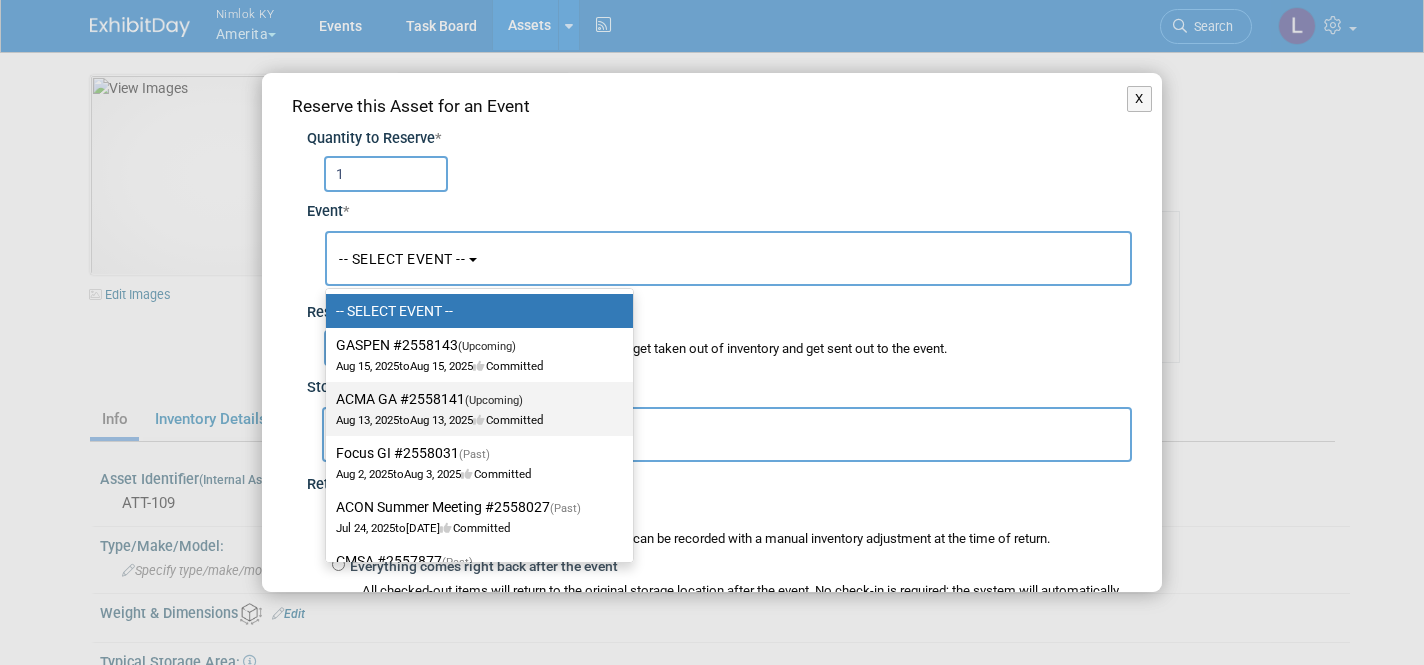 click on "ACMA GA #2558141    (Upcoming)  Aug 13, 2025   to   Aug 13, 2025       Committed" at bounding box center (474, 409) 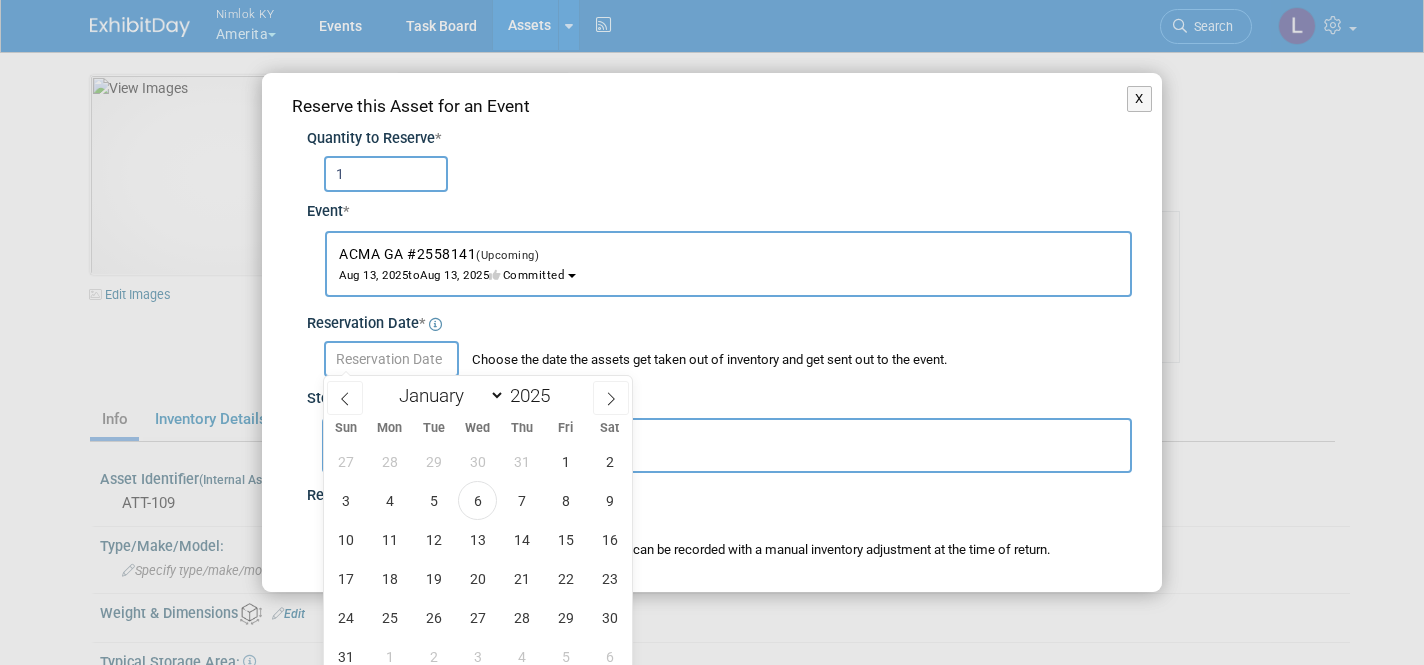 click at bounding box center (391, 359) 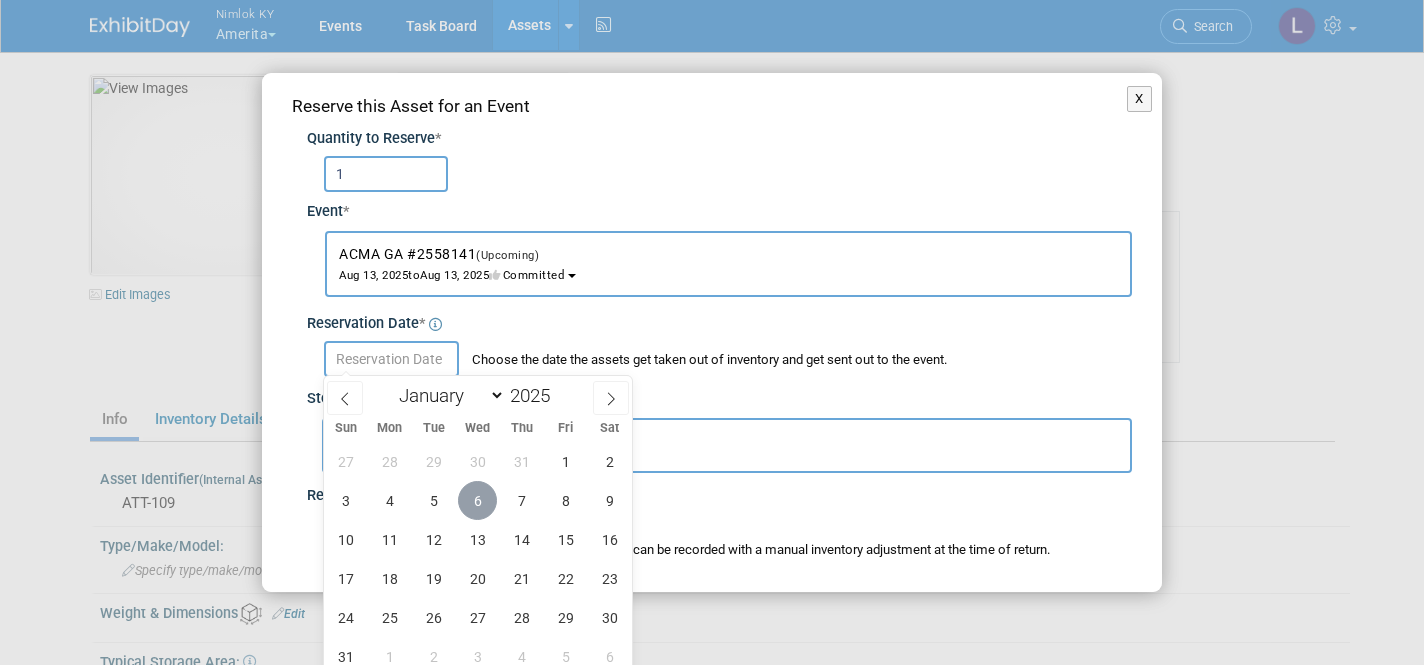 click on "6" at bounding box center (477, 500) 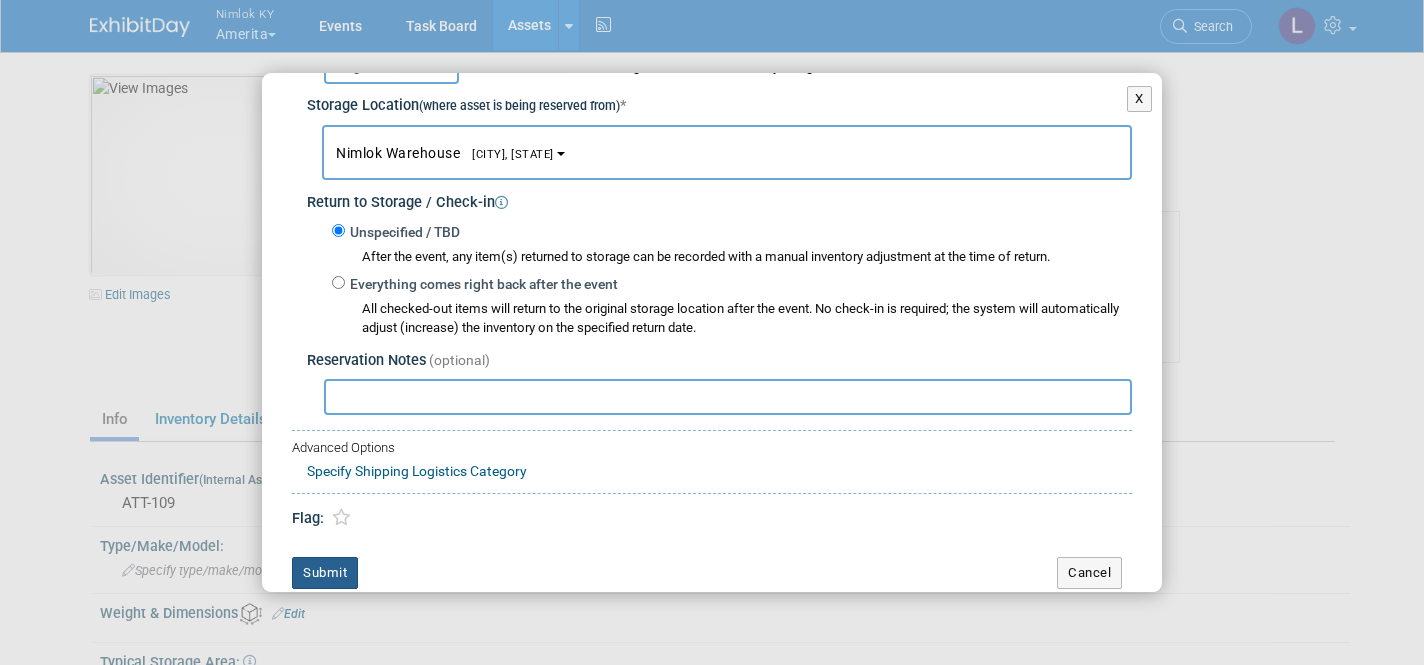 scroll, scrollTop: 292, scrollLeft: 0, axis: vertical 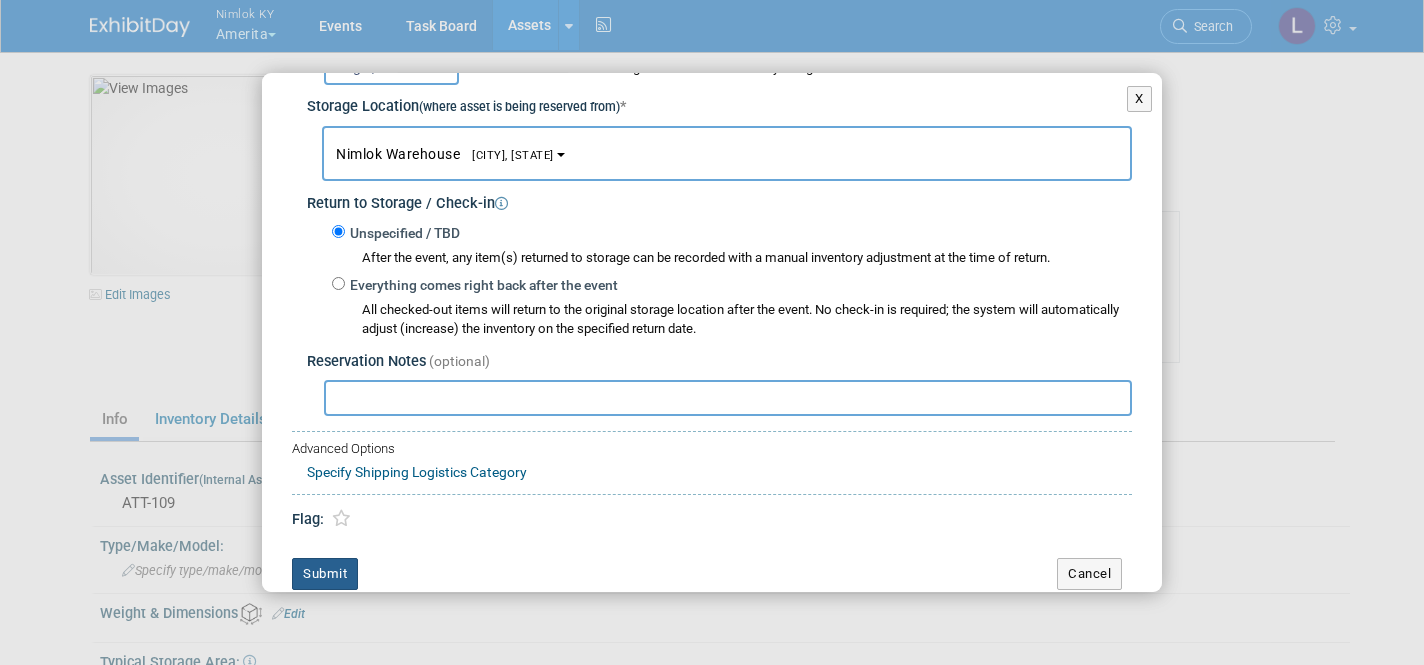 click on "Submit" at bounding box center [325, 574] 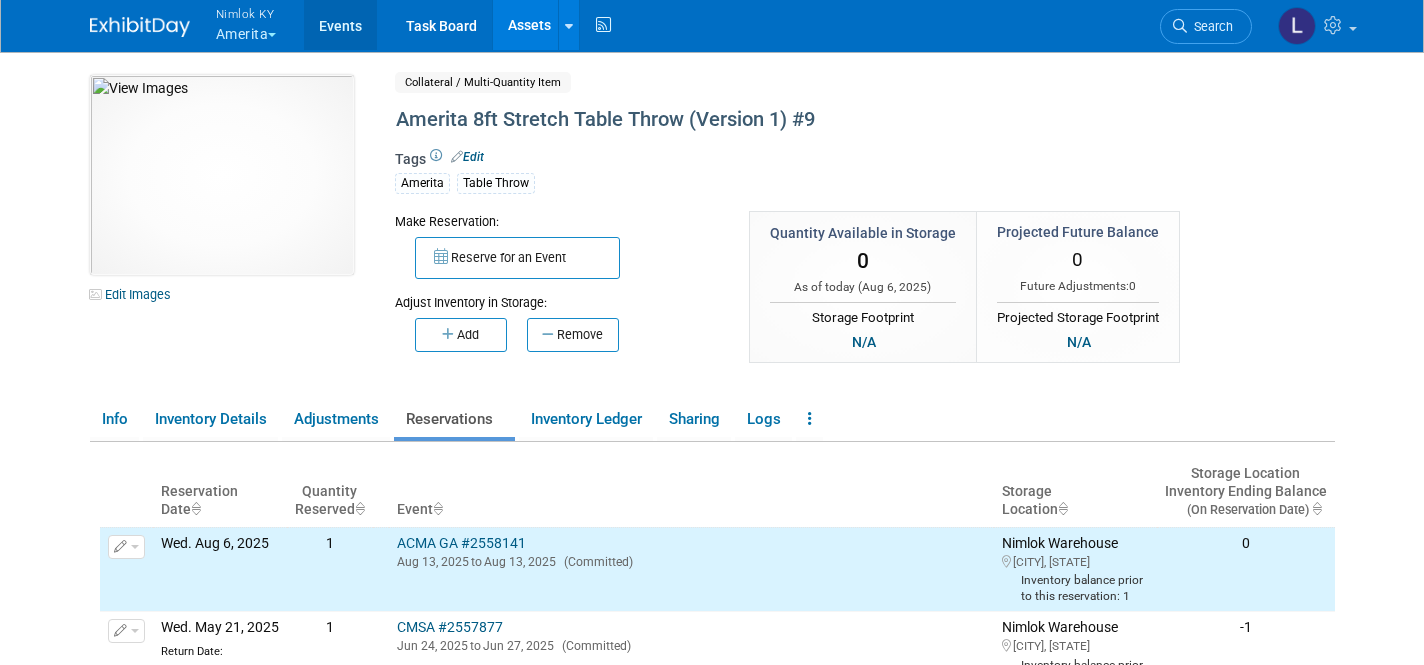 click on "Events" at bounding box center [340, 25] 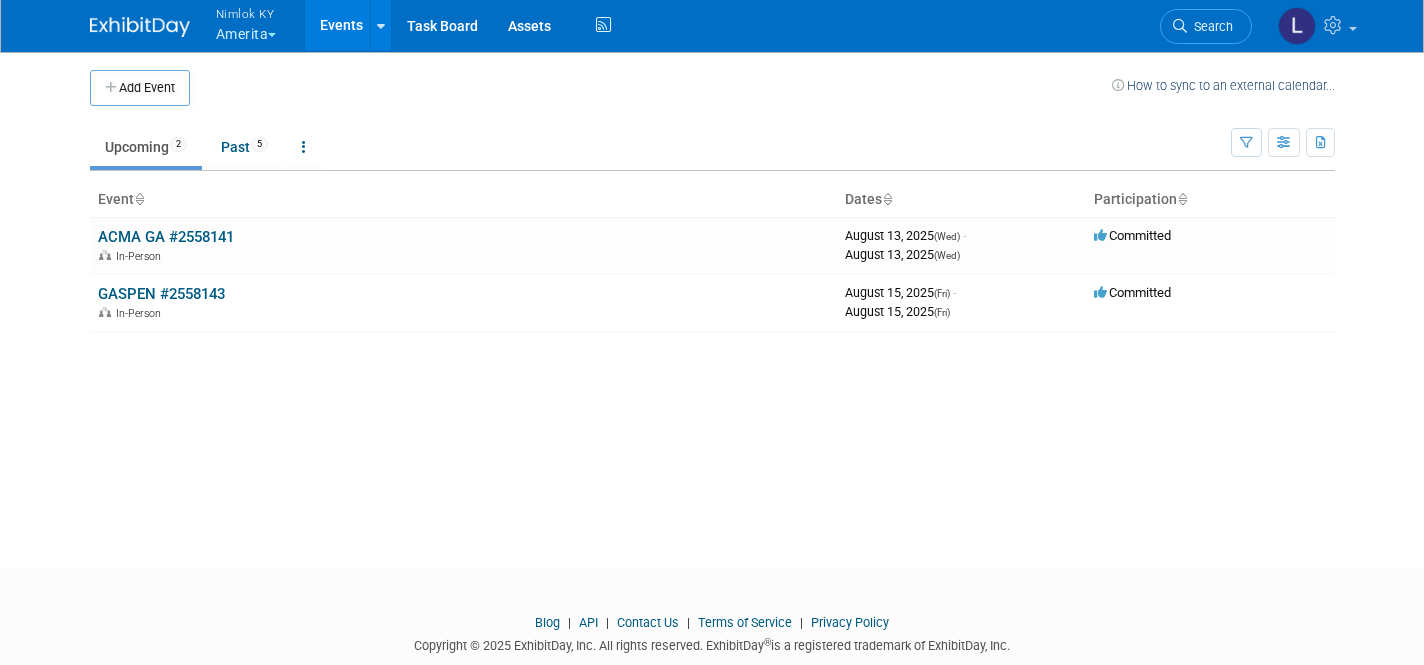 scroll, scrollTop: 0, scrollLeft: 0, axis: both 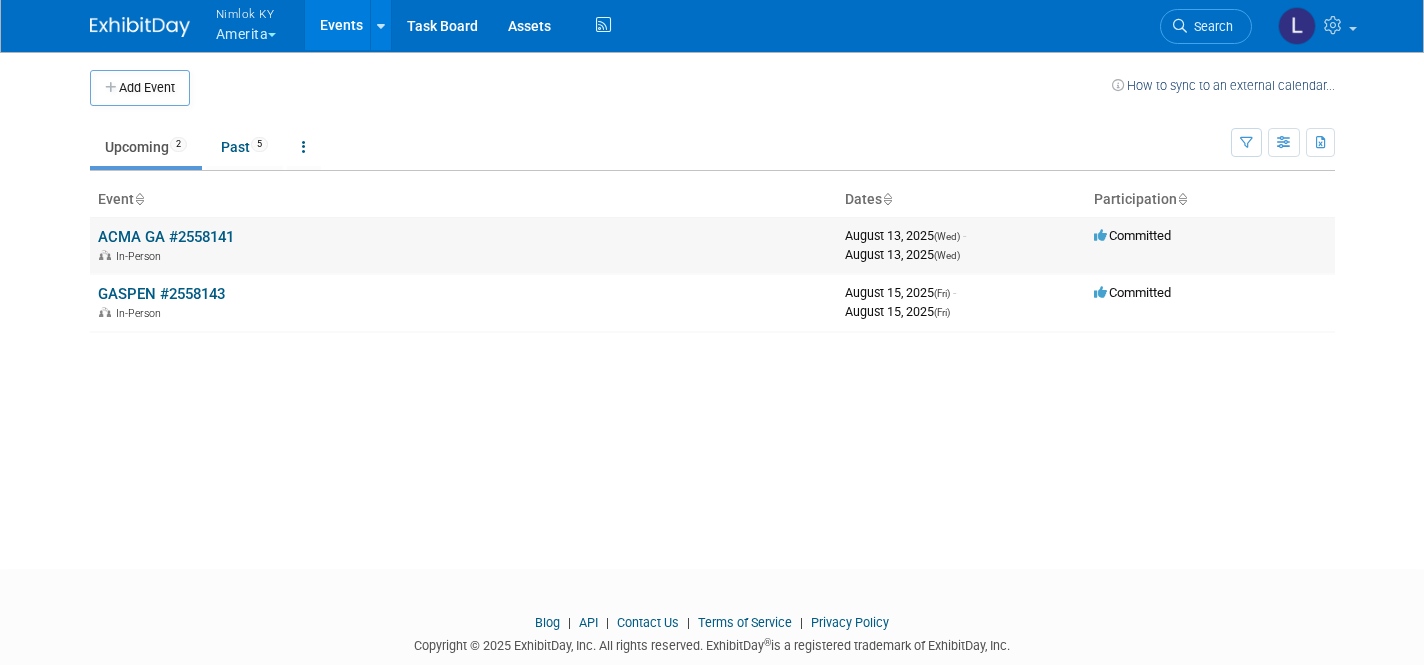 click on "ACMA GA #2558141" at bounding box center [166, 237] 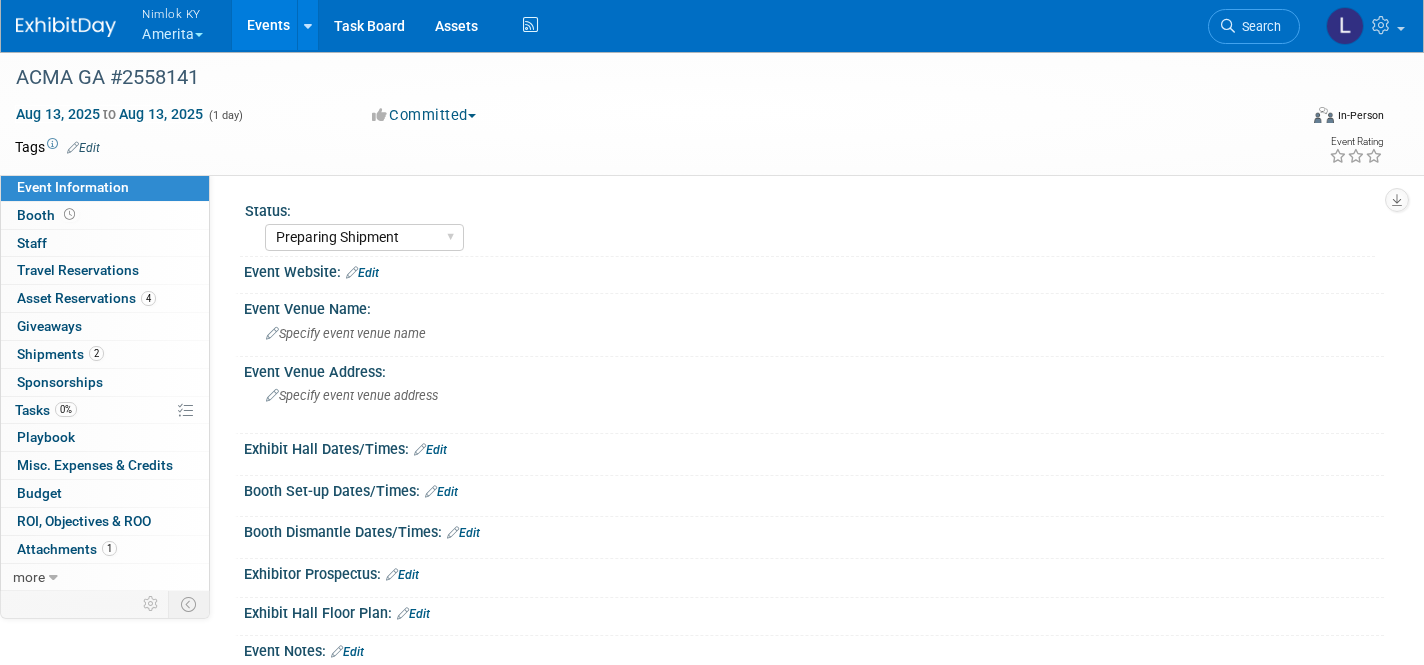 select on "Preparing Shipment" 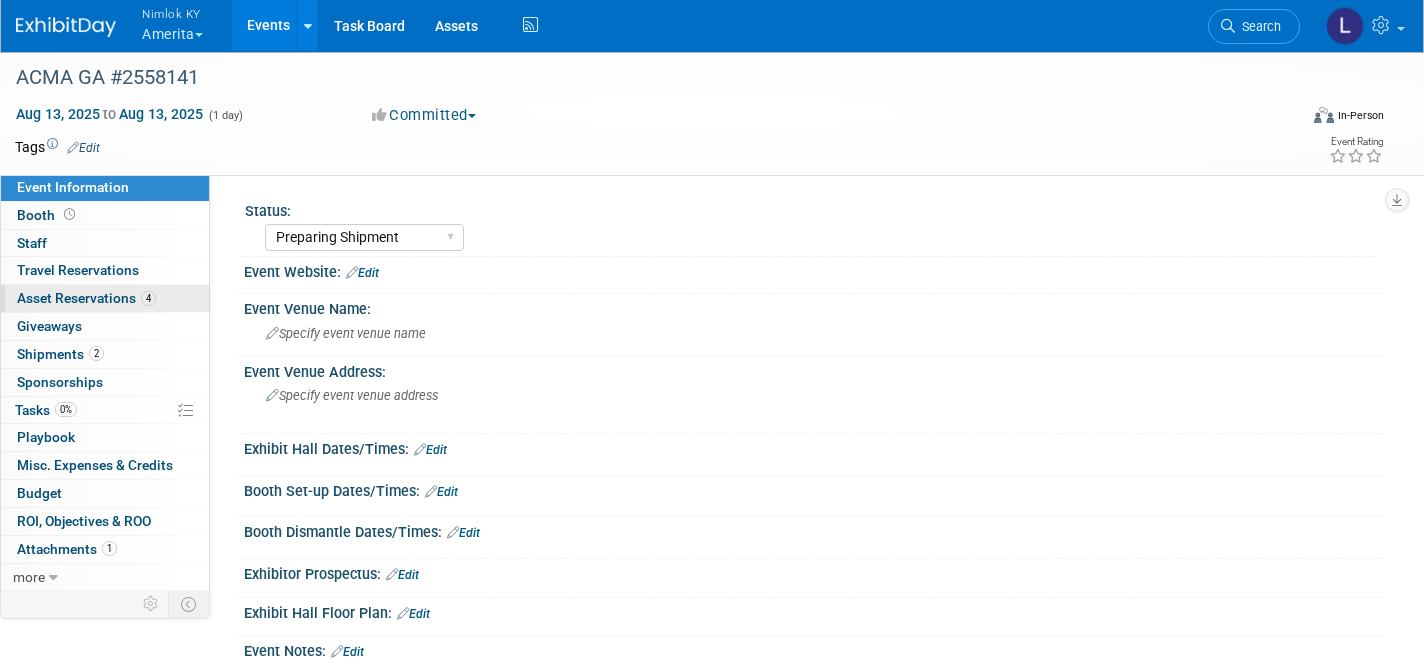 click on "Asset Reservations 4" at bounding box center [86, 298] 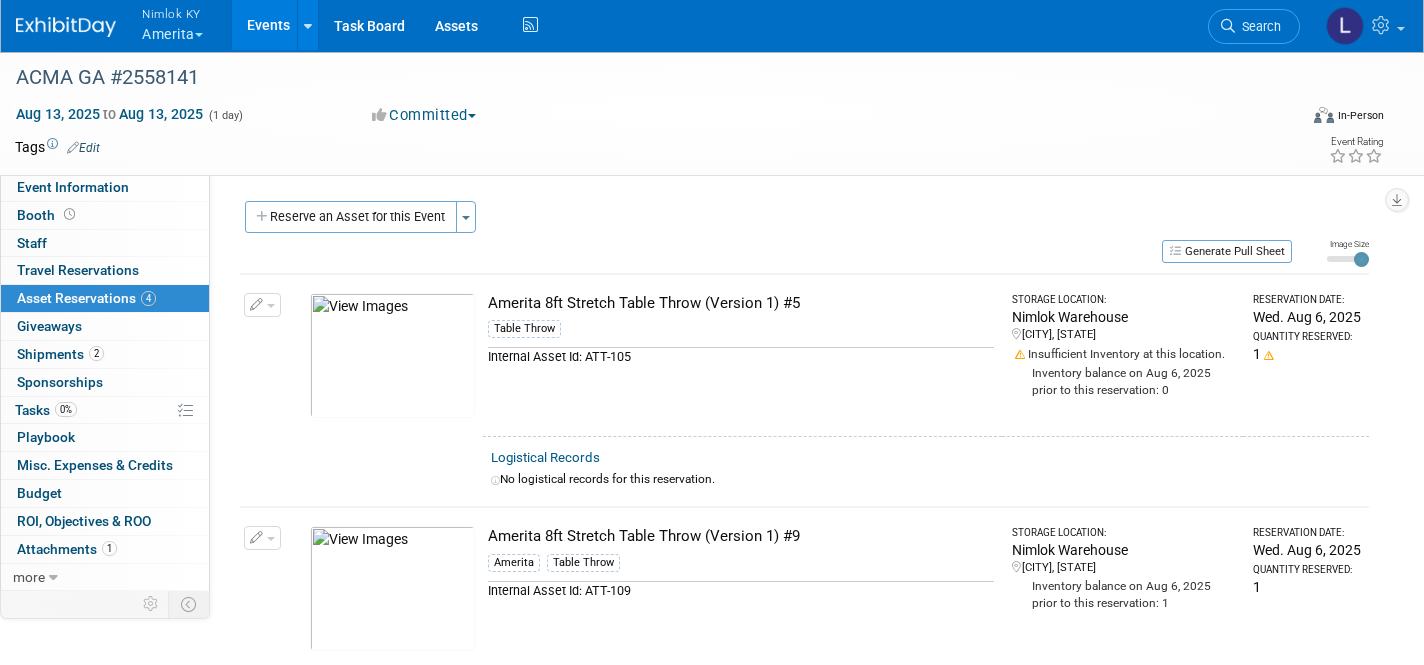scroll, scrollTop: 0, scrollLeft: 0, axis: both 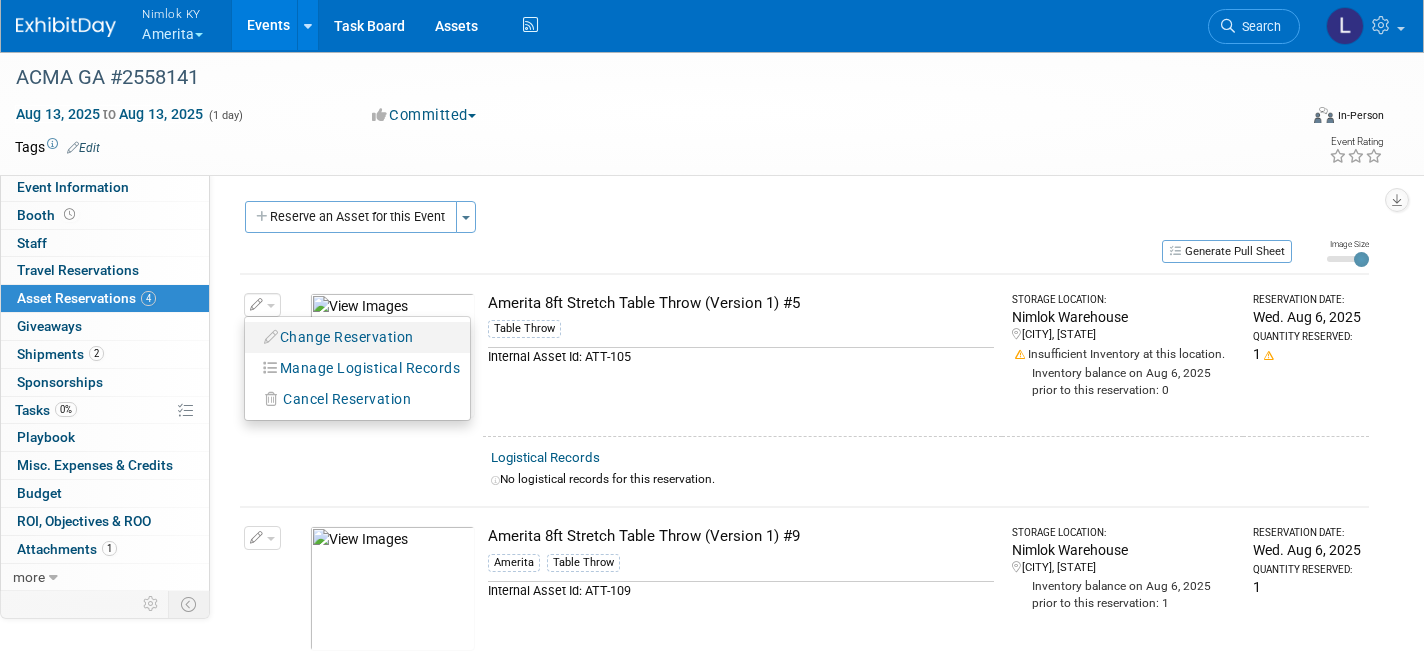 click on "Change Reservation" at bounding box center (339, 337) 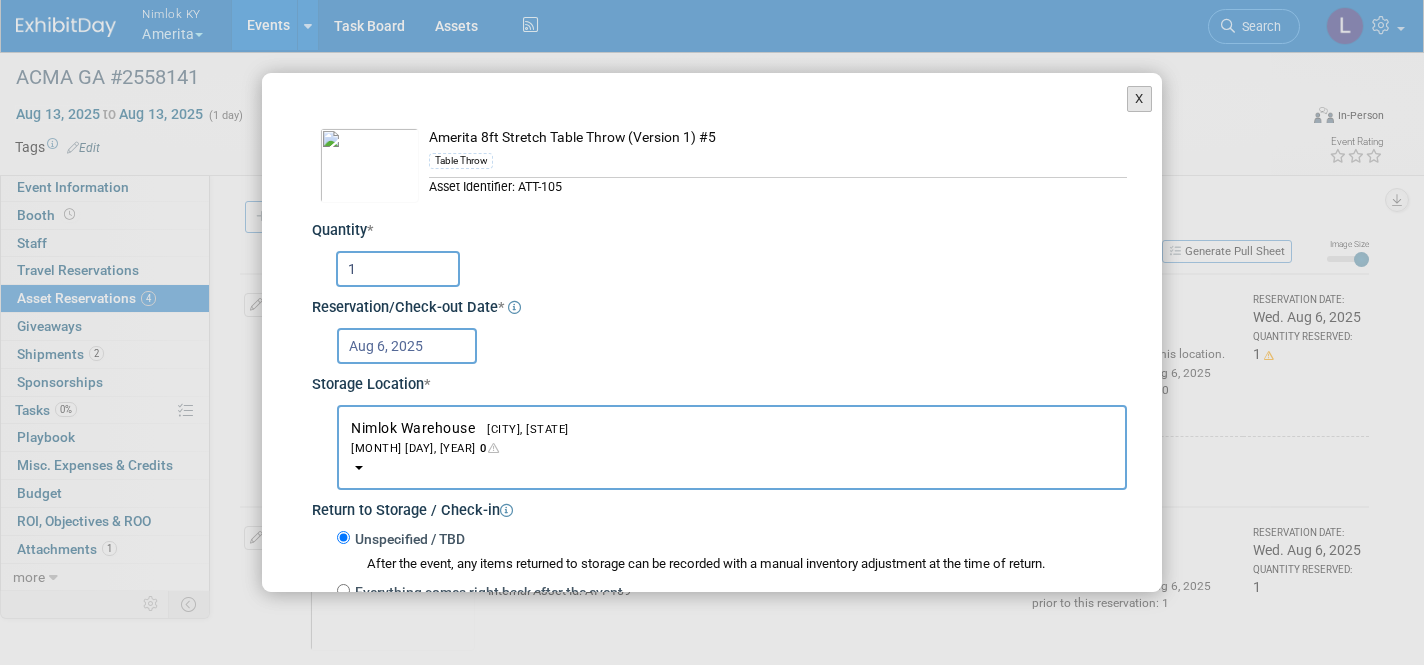 click on "X" at bounding box center (1139, 99) 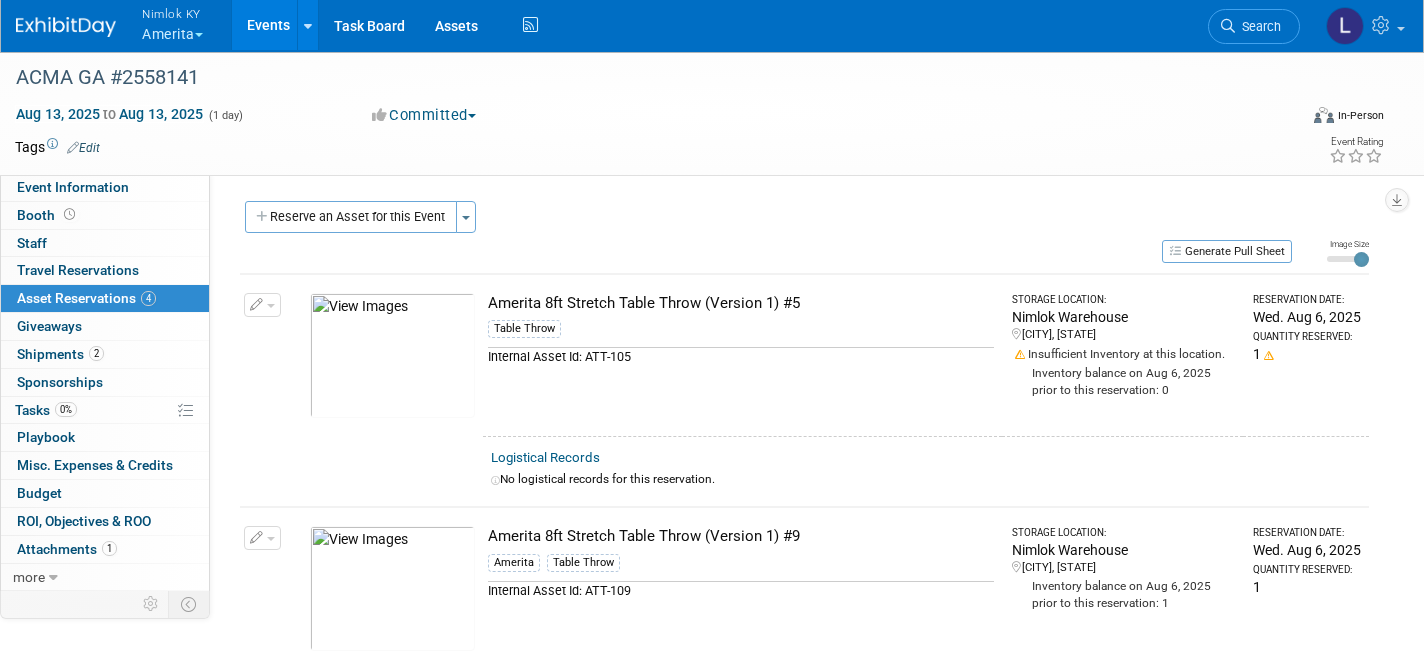 click at bounding box center (262, 305) 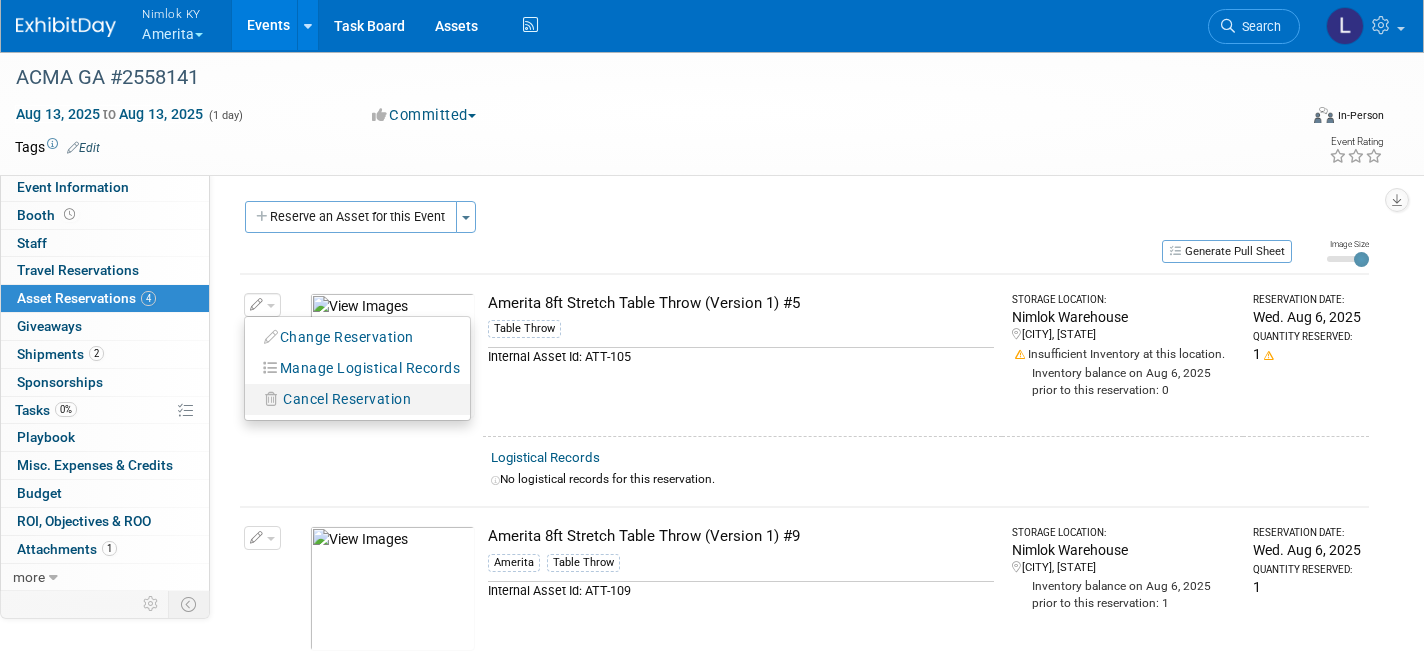 click on "Cancel Reservation" at bounding box center [347, 399] 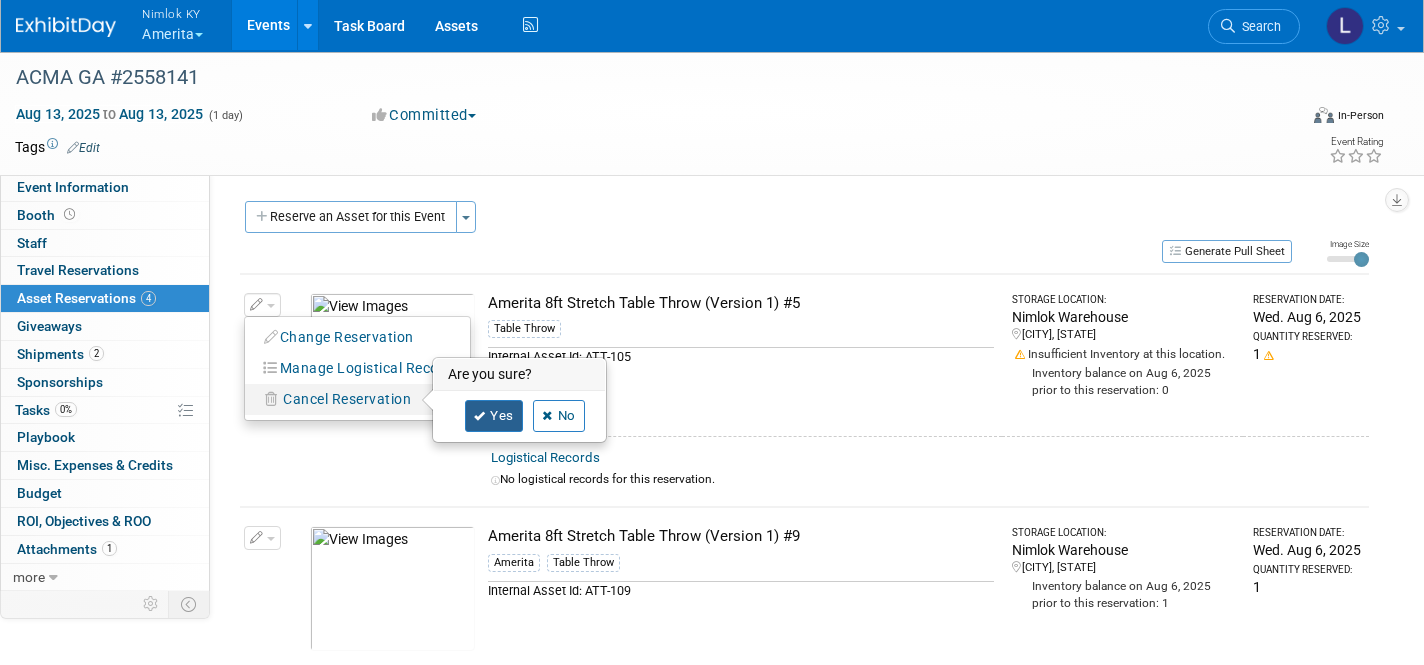 click on "Yes" at bounding box center (494, 416) 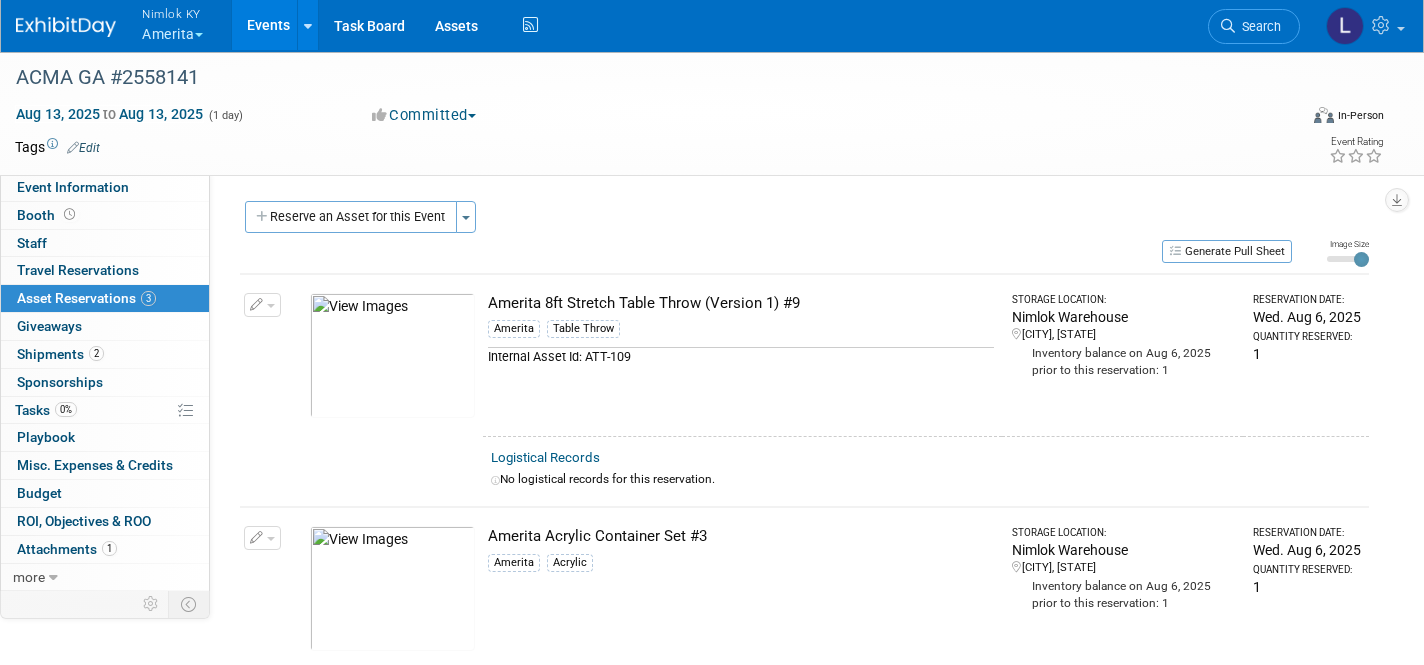 scroll, scrollTop: 0, scrollLeft: 0, axis: both 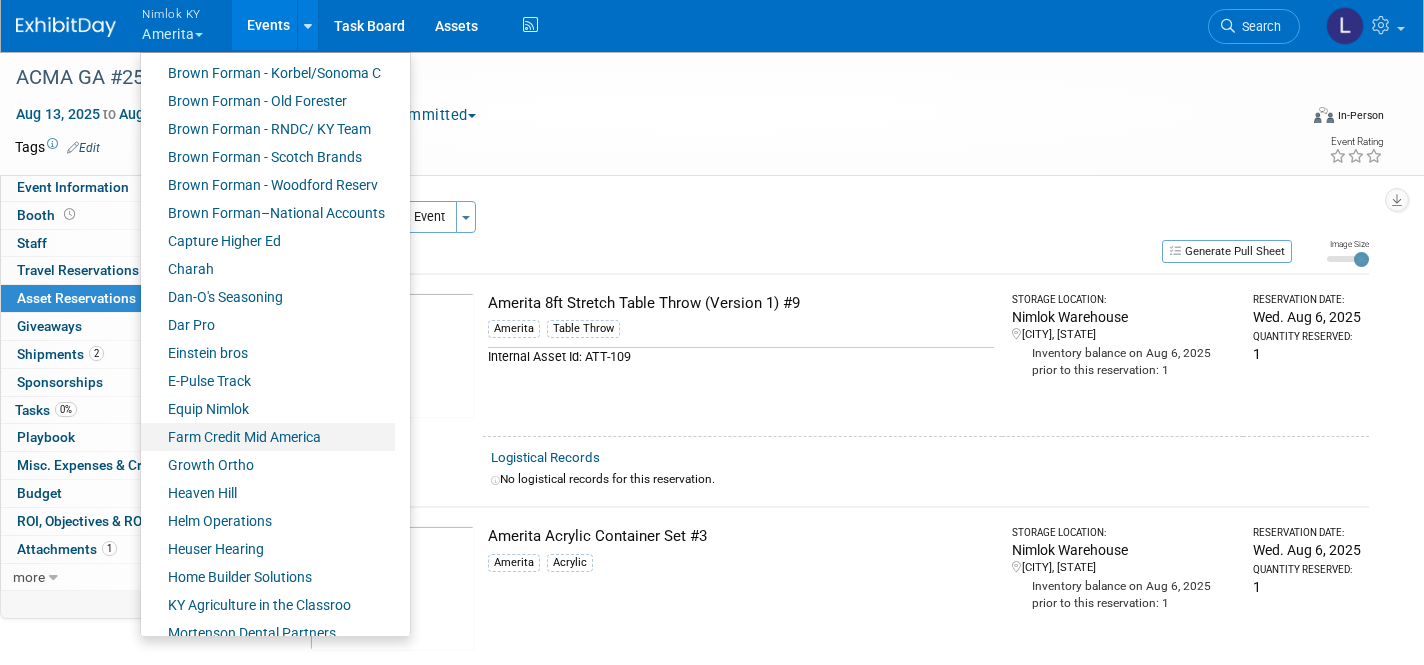 click on "Farm Credit Mid America" at bounding box center (268, 437) 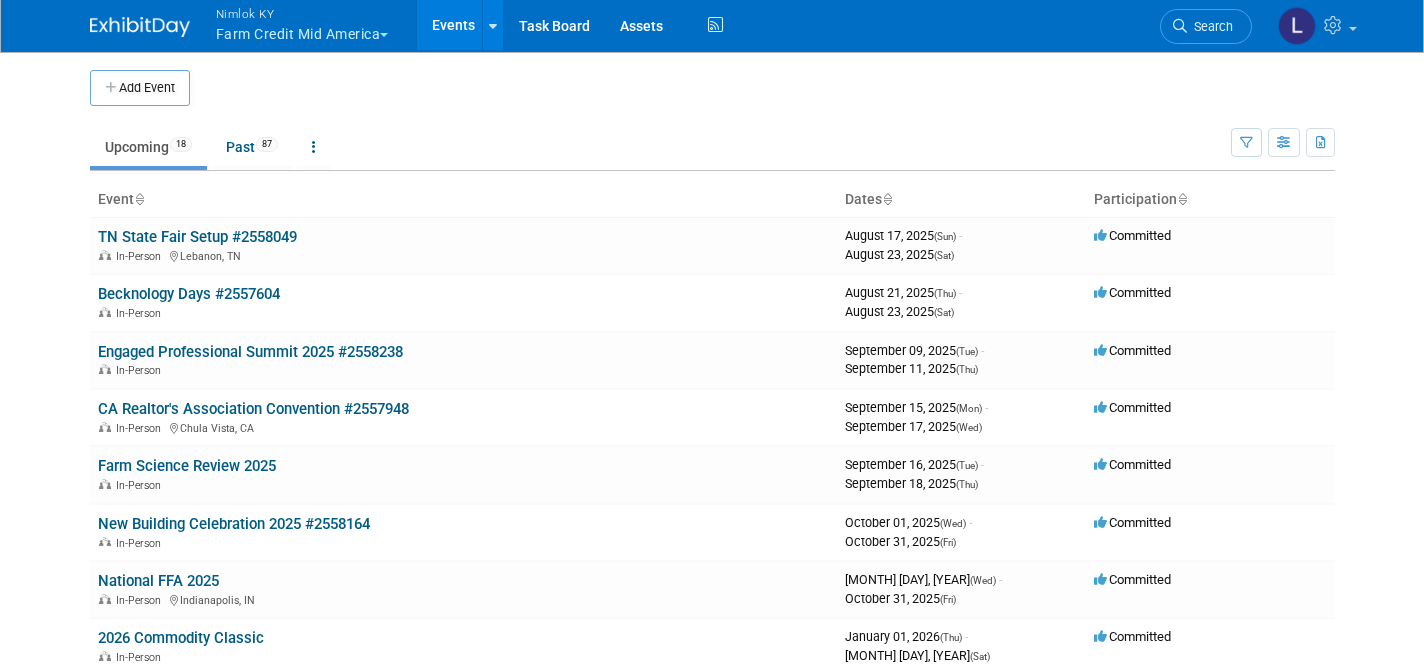 scroll, scrollTop: 0, scrollLeft: 0, axis: both 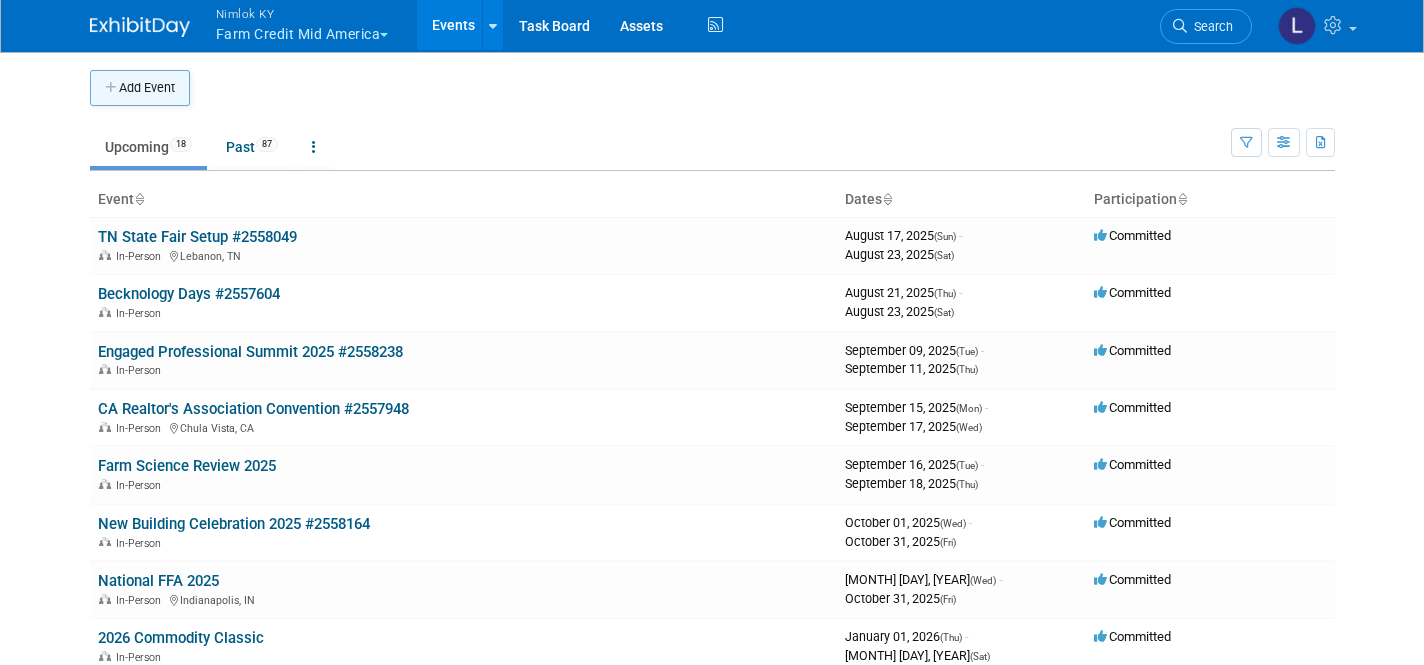 click on "Add Event" at bounding box center [140, 88] 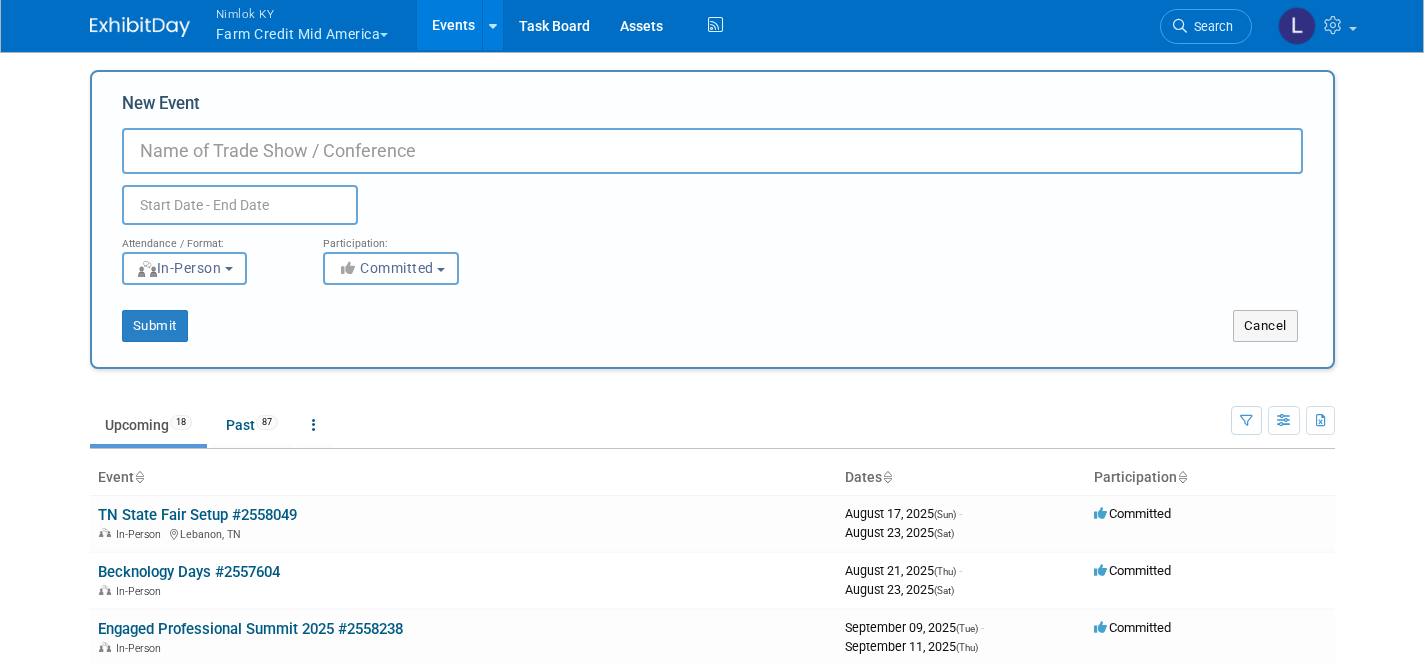 paste on "Engaged Professionals Summit" 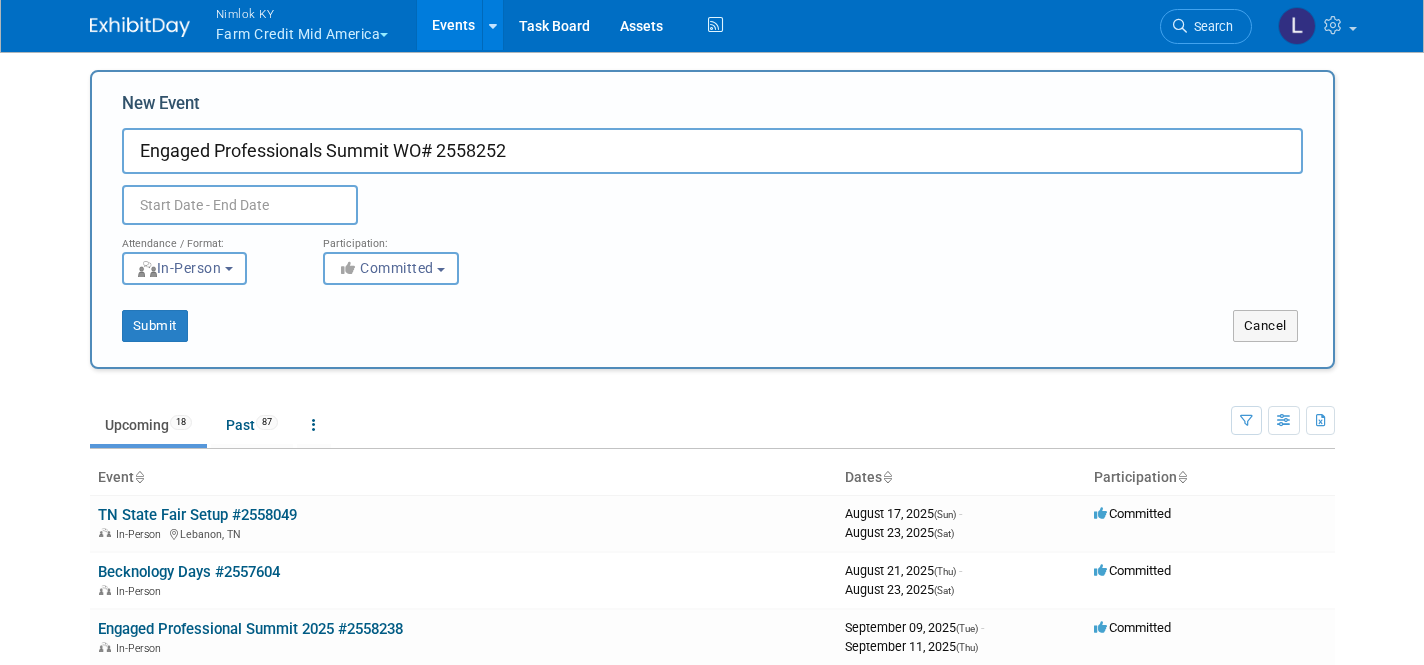 type on "Engaged Professionals Summit WO# 2558252" 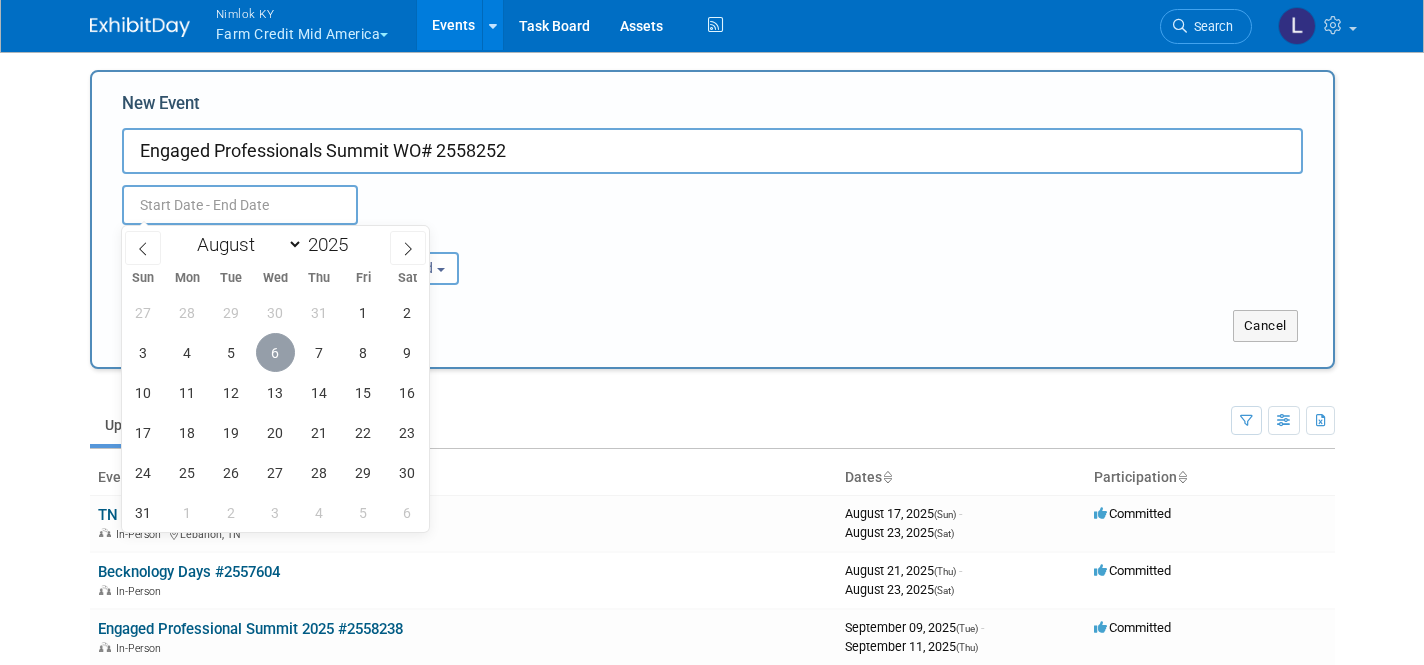 click on "6" at bounding box center (275, 352) 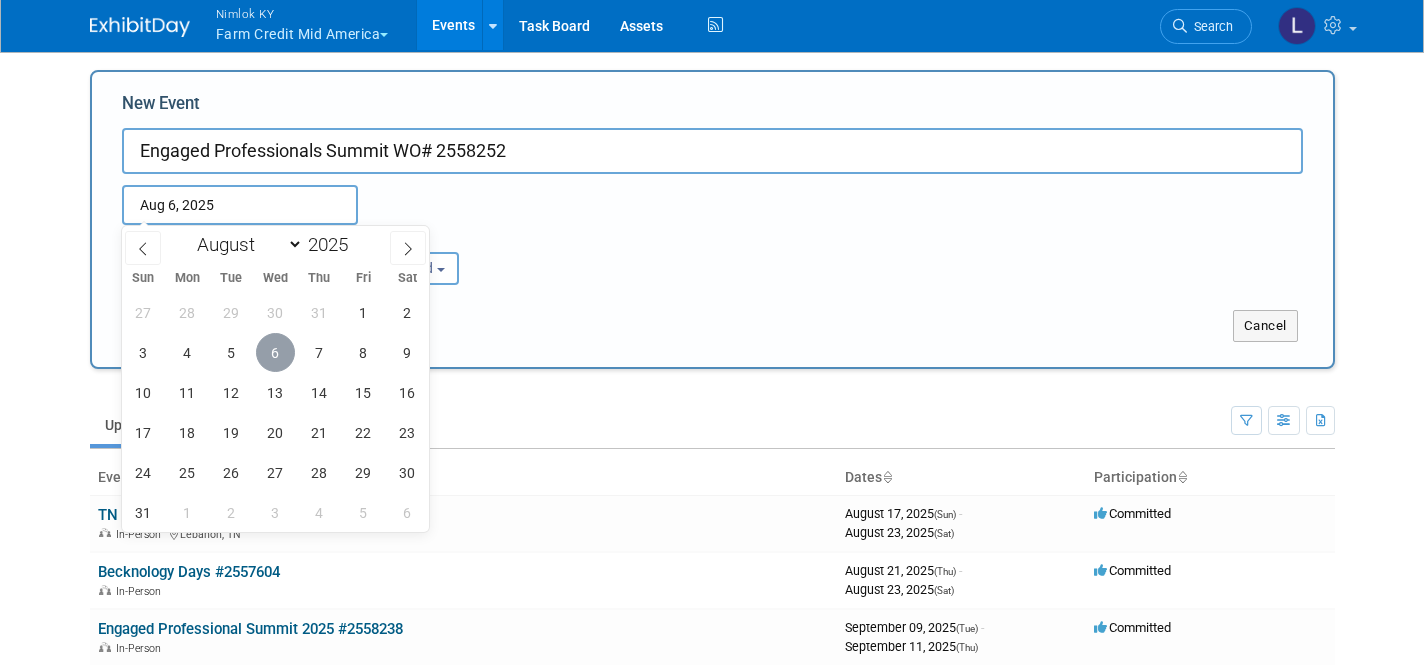 type on "Aug 6, 2025 to Aug 6, 2025" 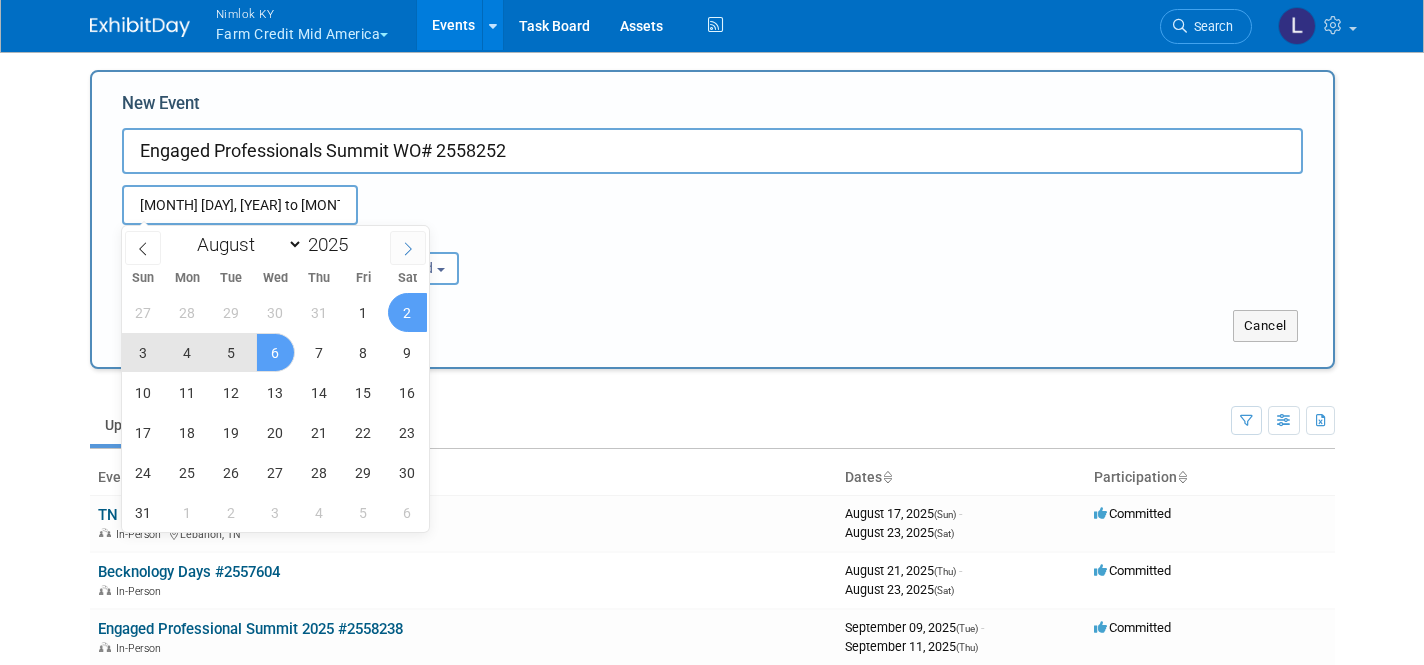 click 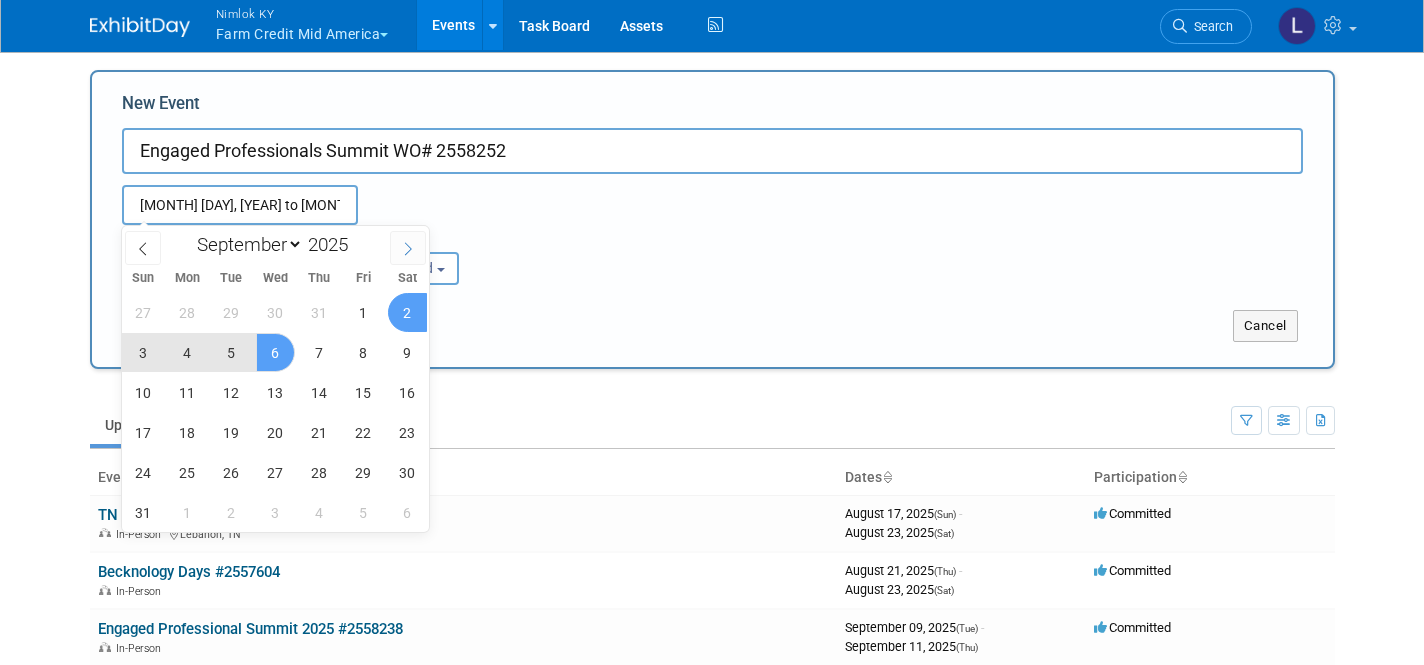 click 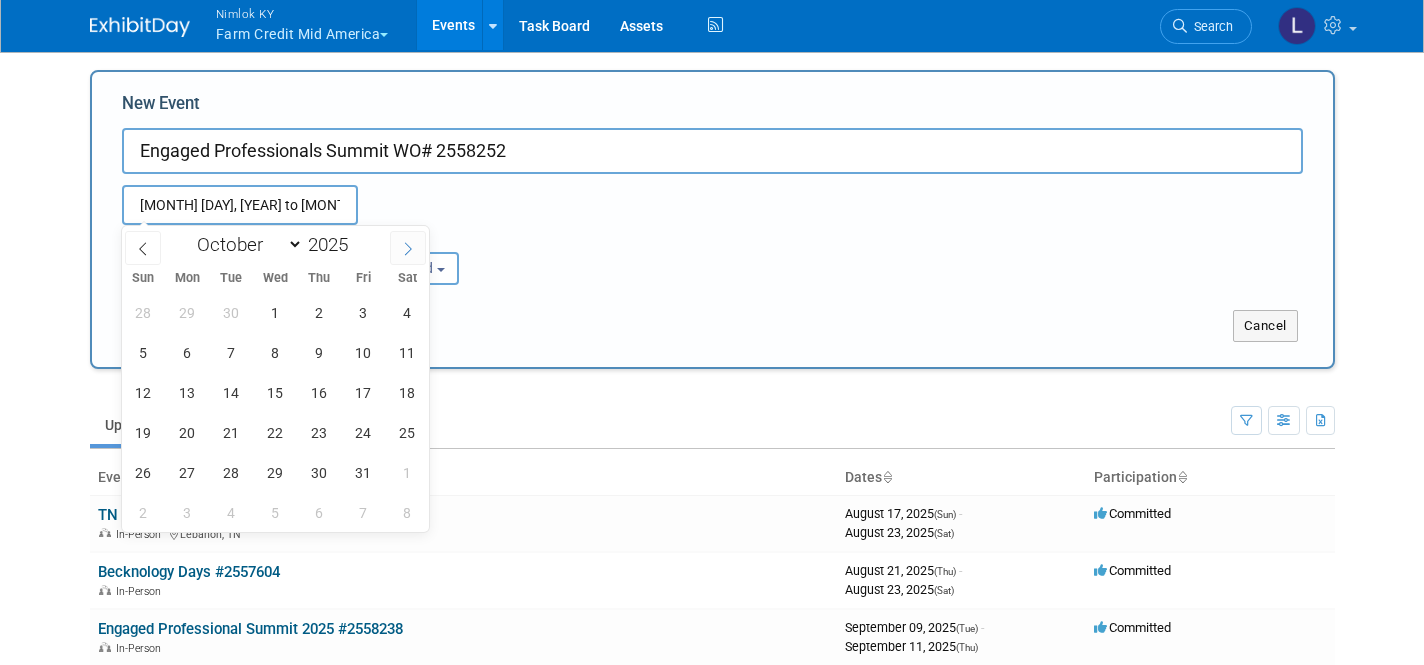 click 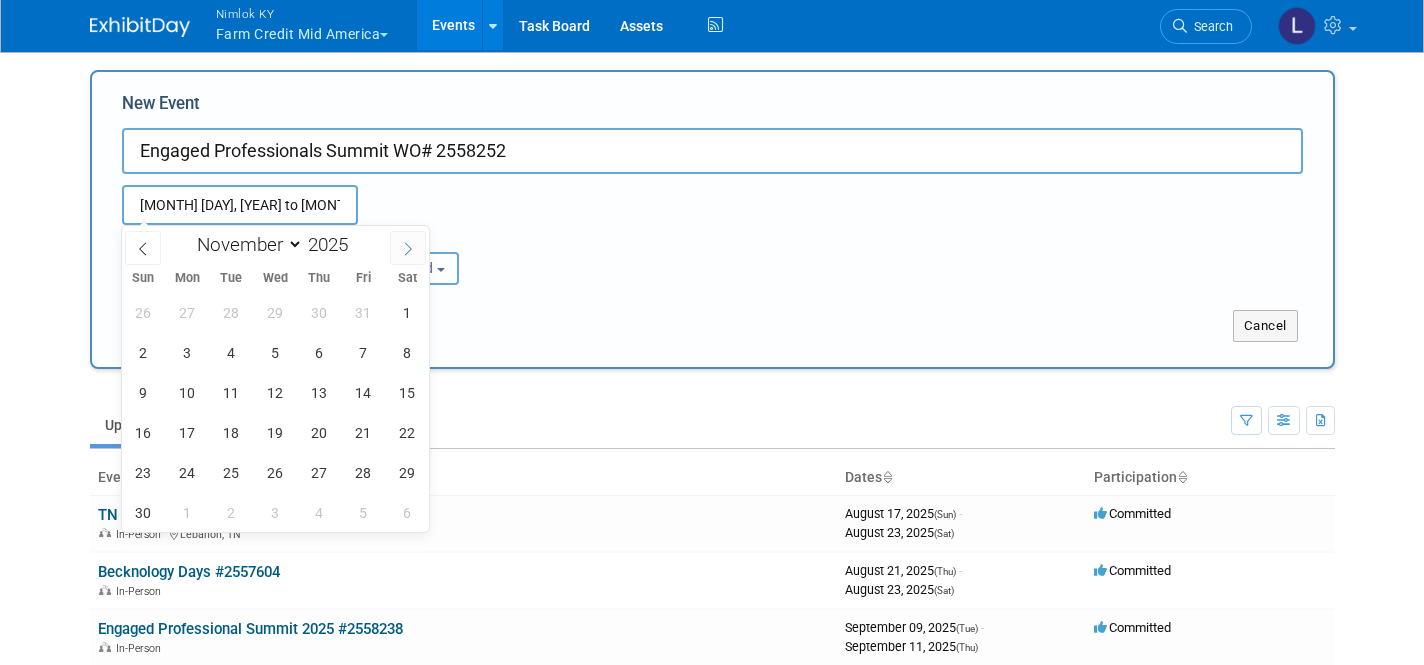 click 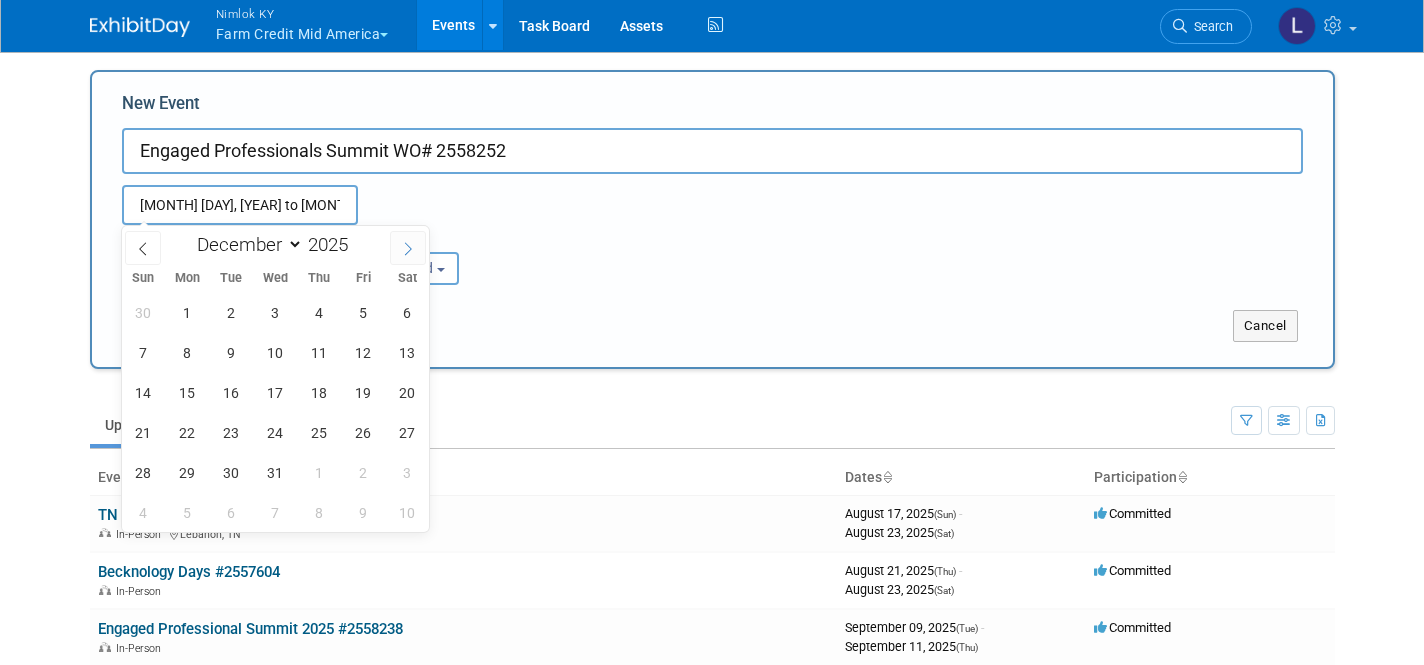 click 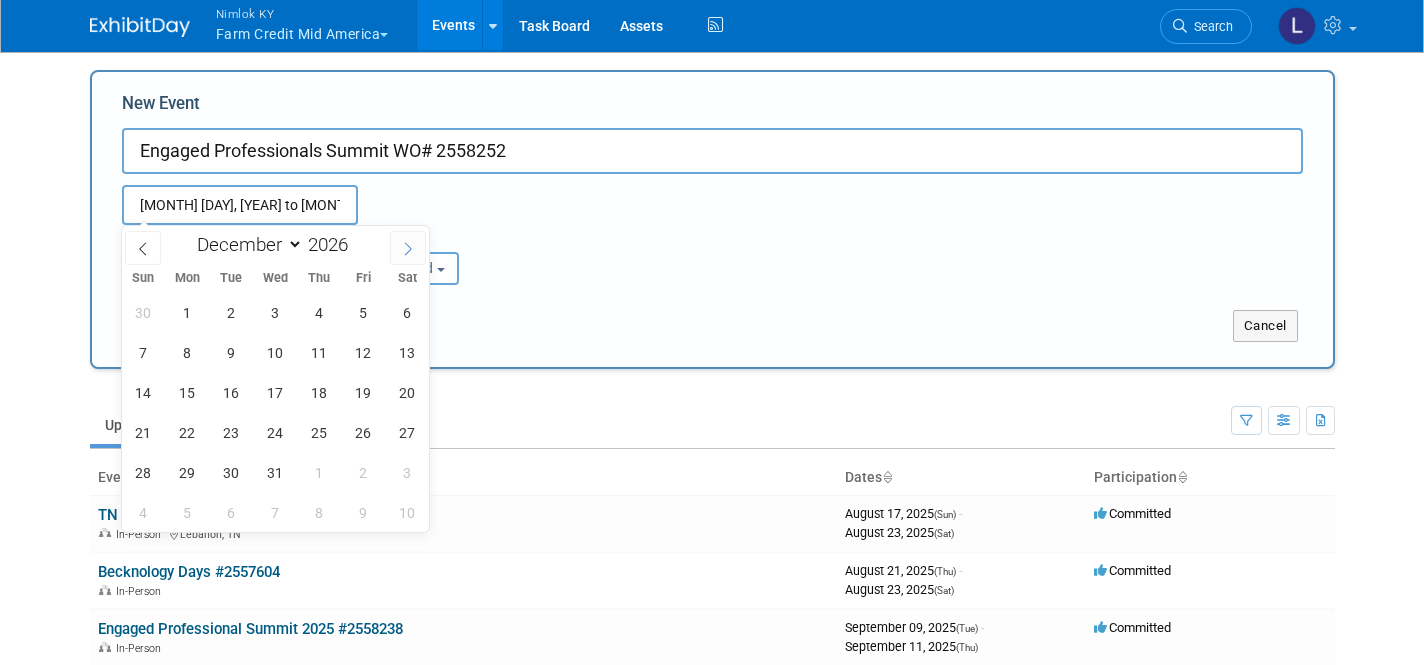 click 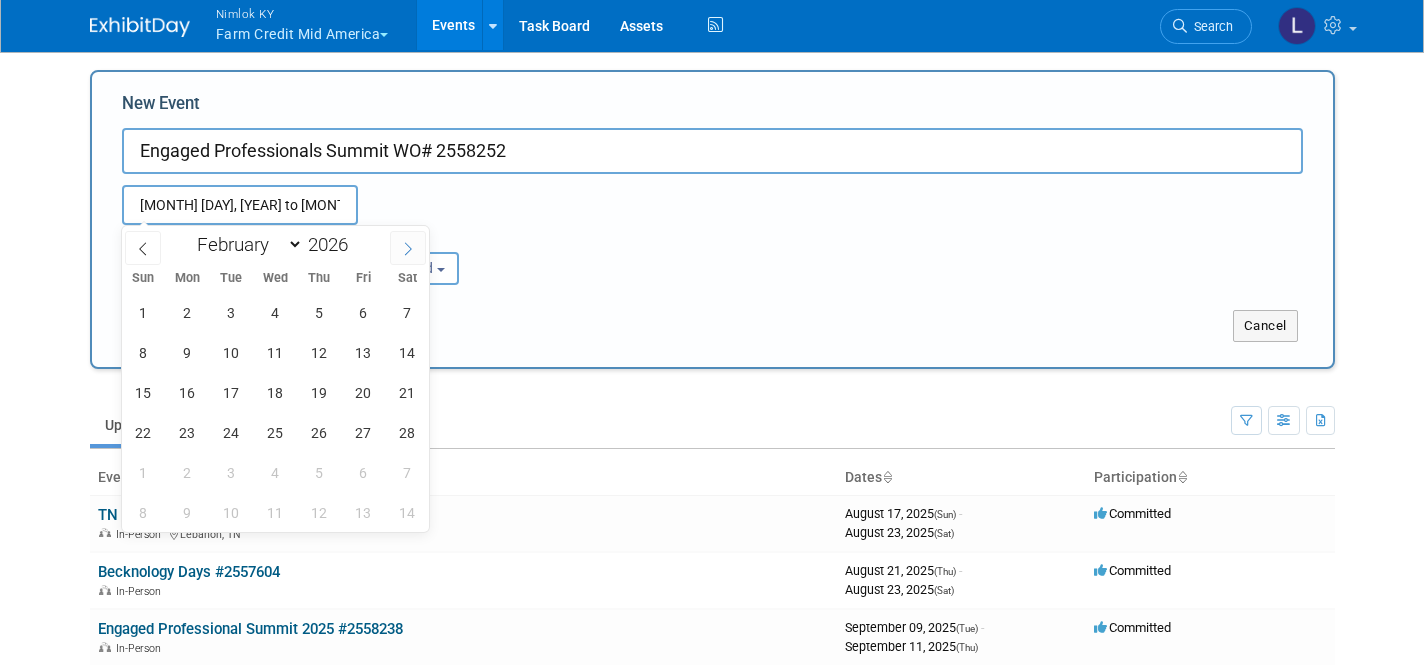 click 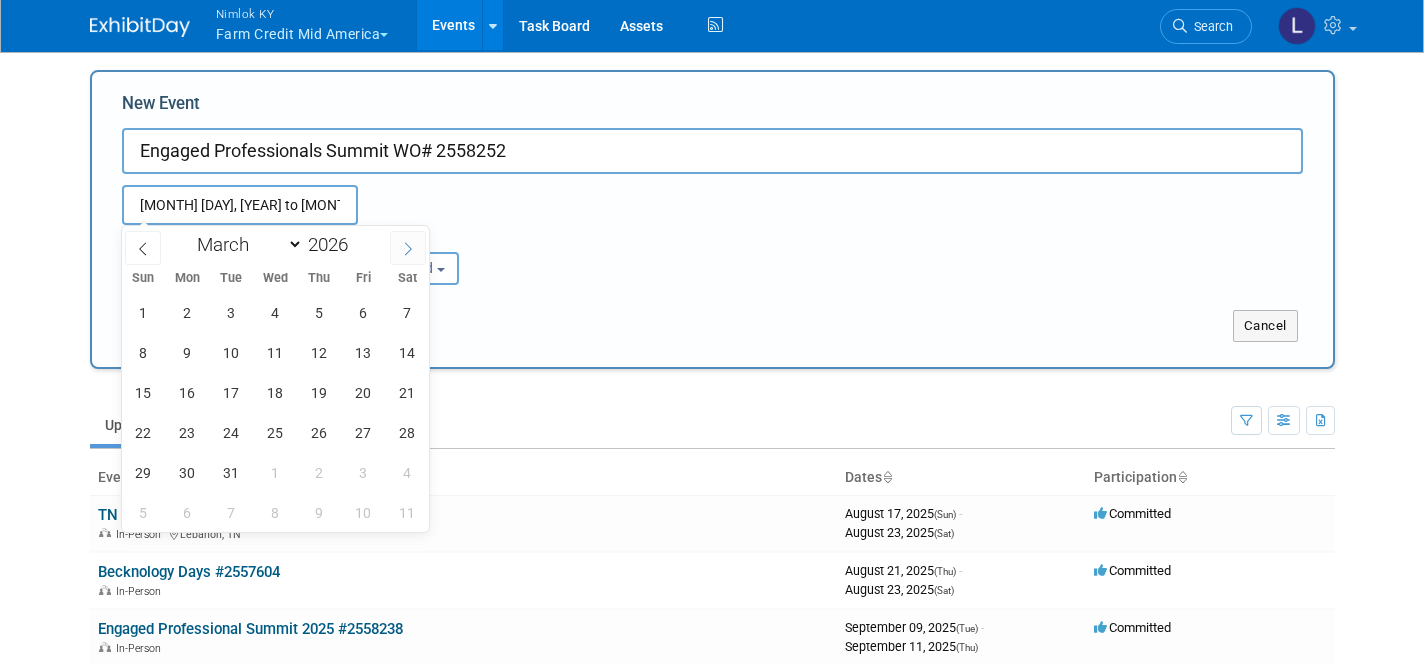 click 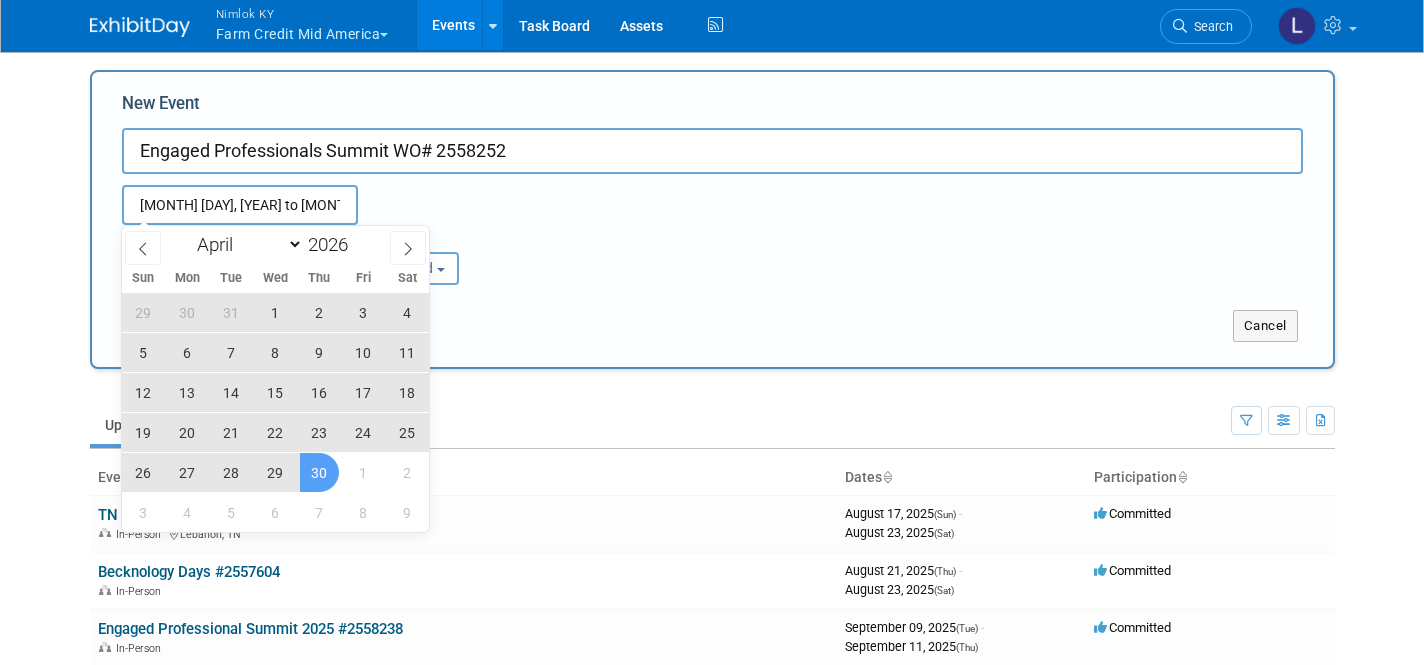 click on "30" at bounding box center (319, 472) 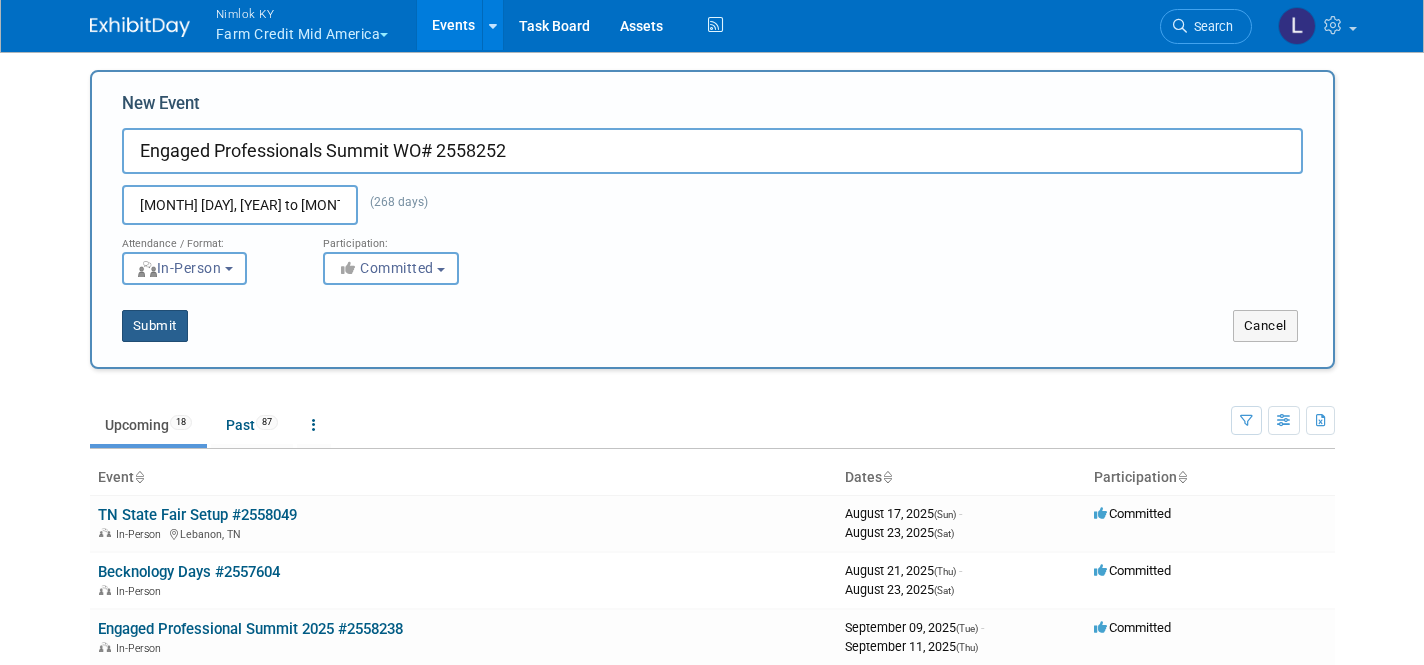 click on "Submit" at bounding box center (155, 326) 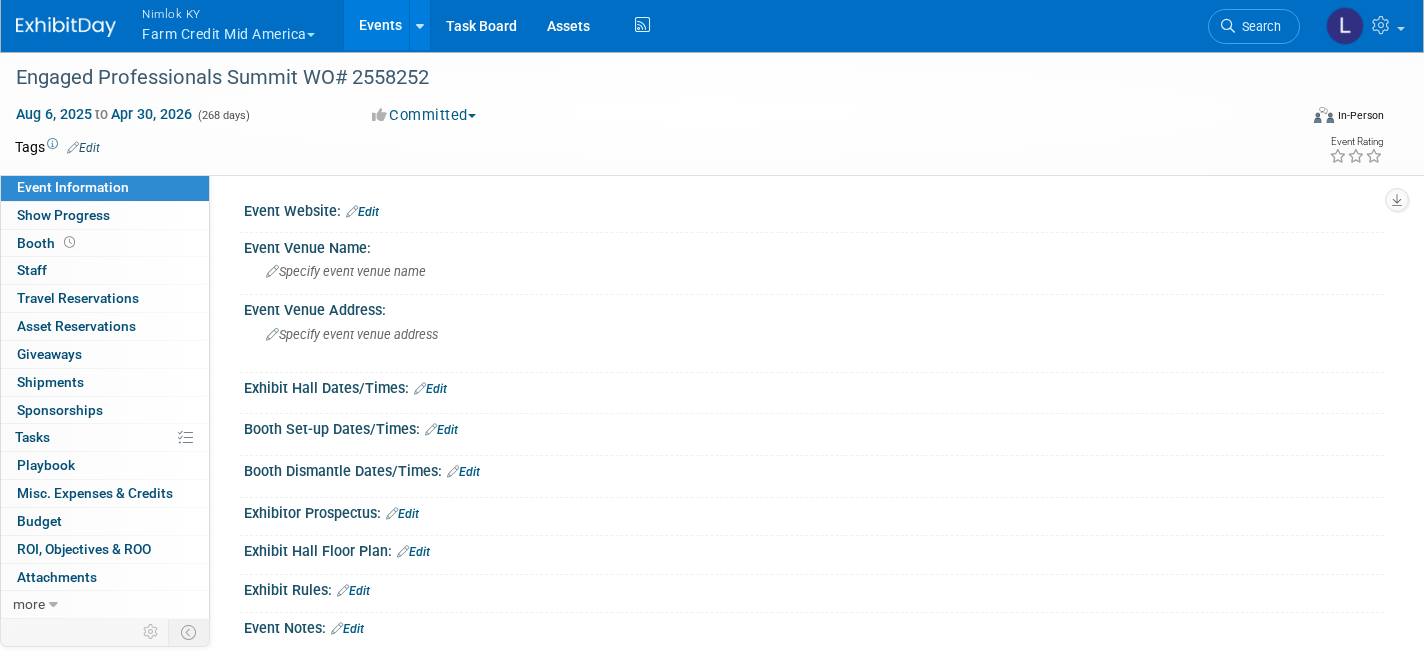 scroll, scrollTop: 0, scrollLeft: 0, axis: both 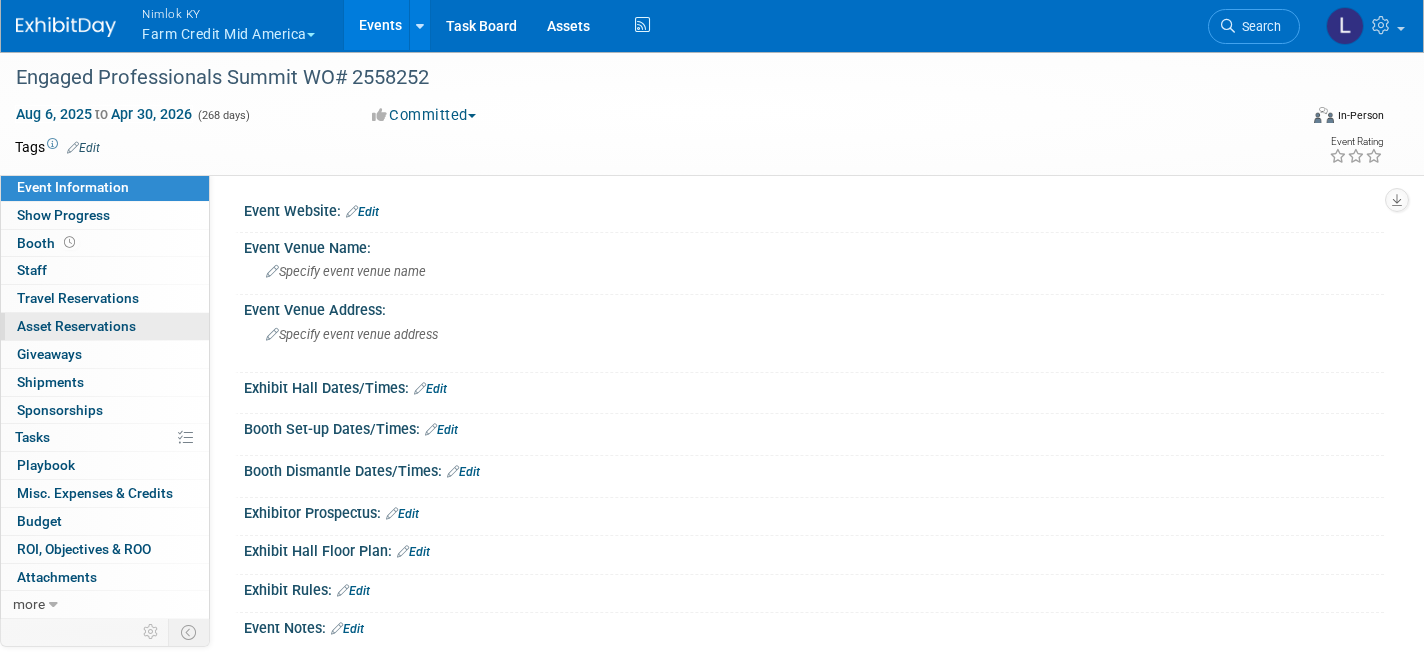 click on "Asset Reservations 0" at bounding box center [76, 326] 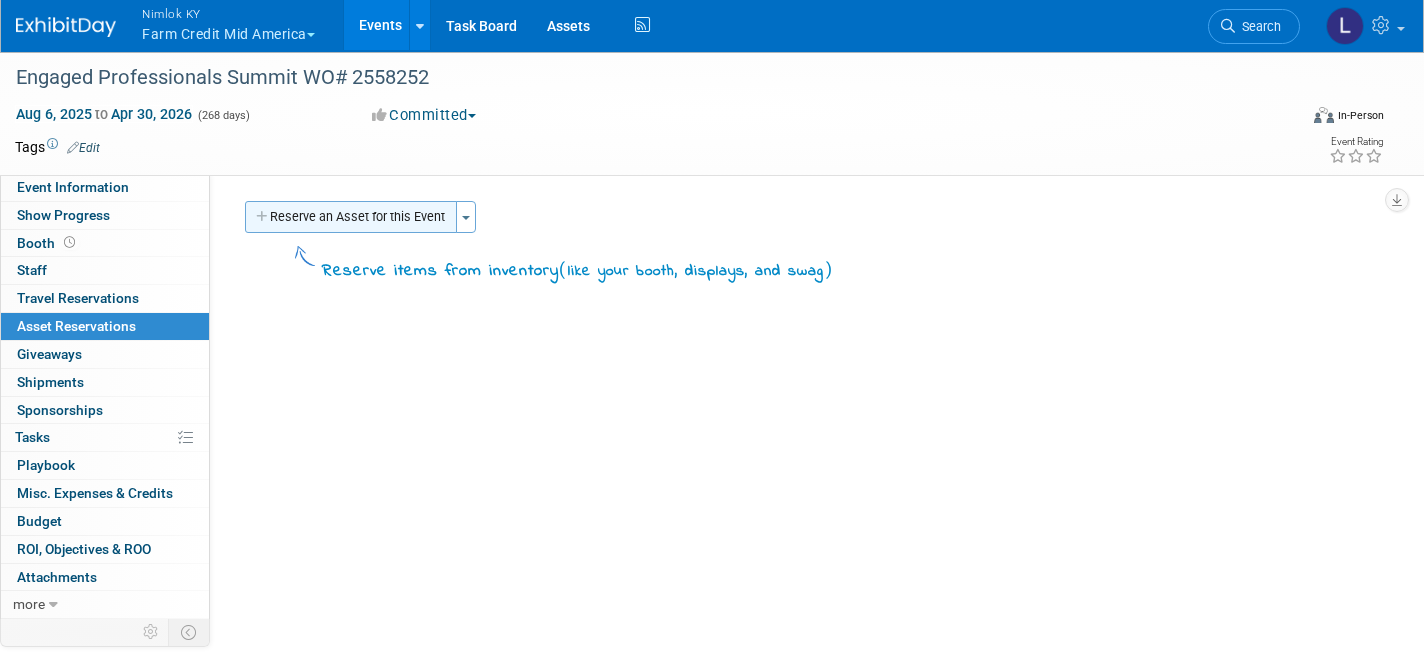click on "Reserve an Asset for this Event" at bounding box center [351, 217] 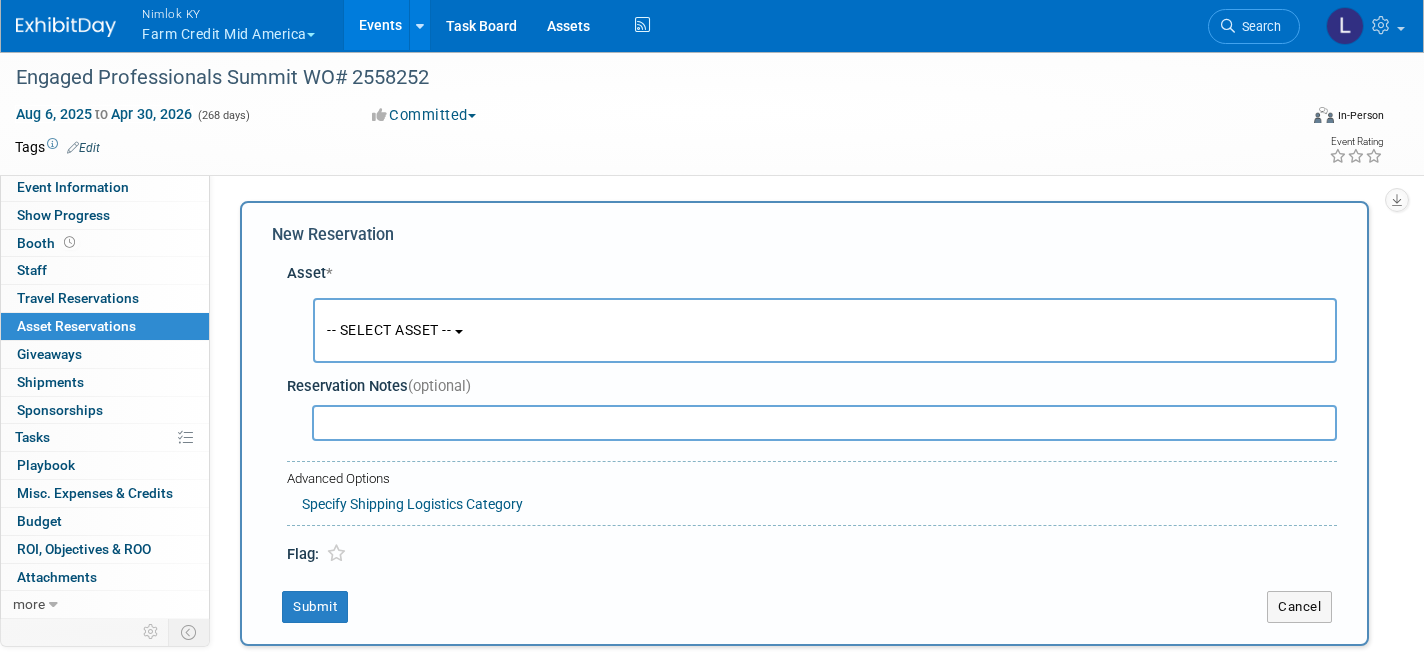 scroll, scrollTop: 18, scrollLeft: 0, axis: vertical 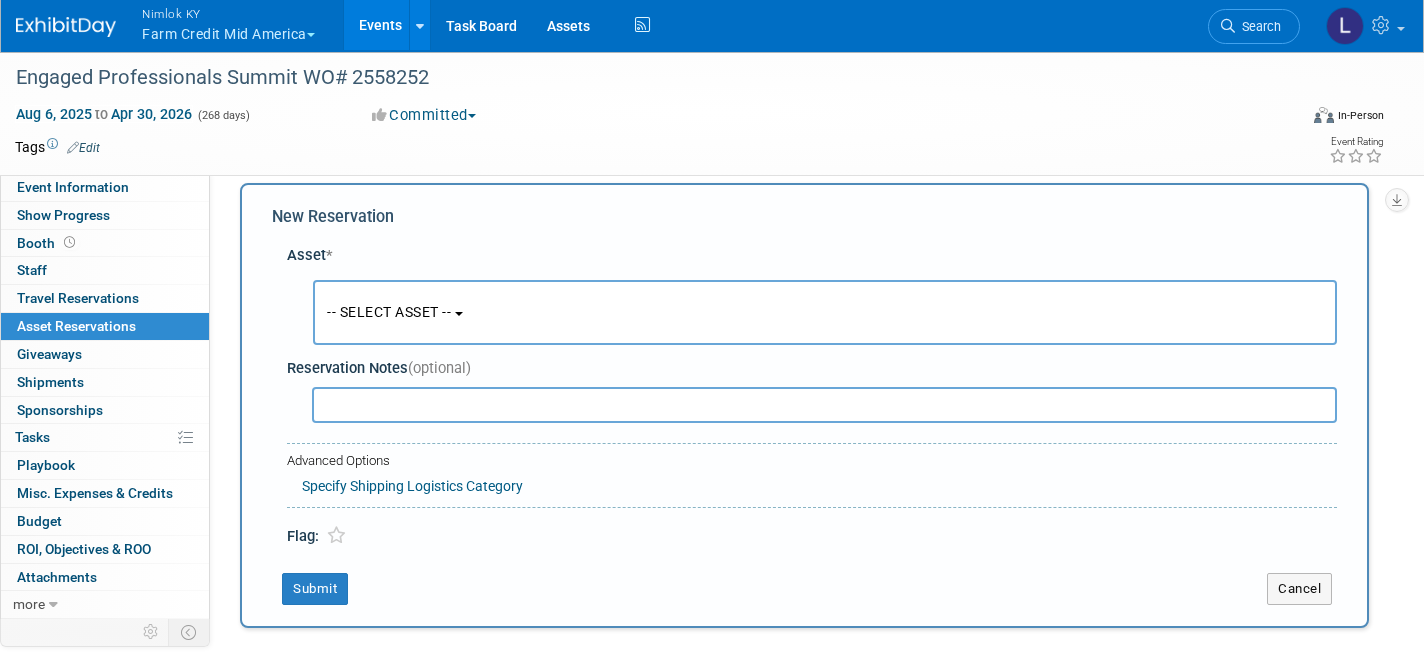 click on "-- SELECT ASSET --" at bounding box center [389, 312] 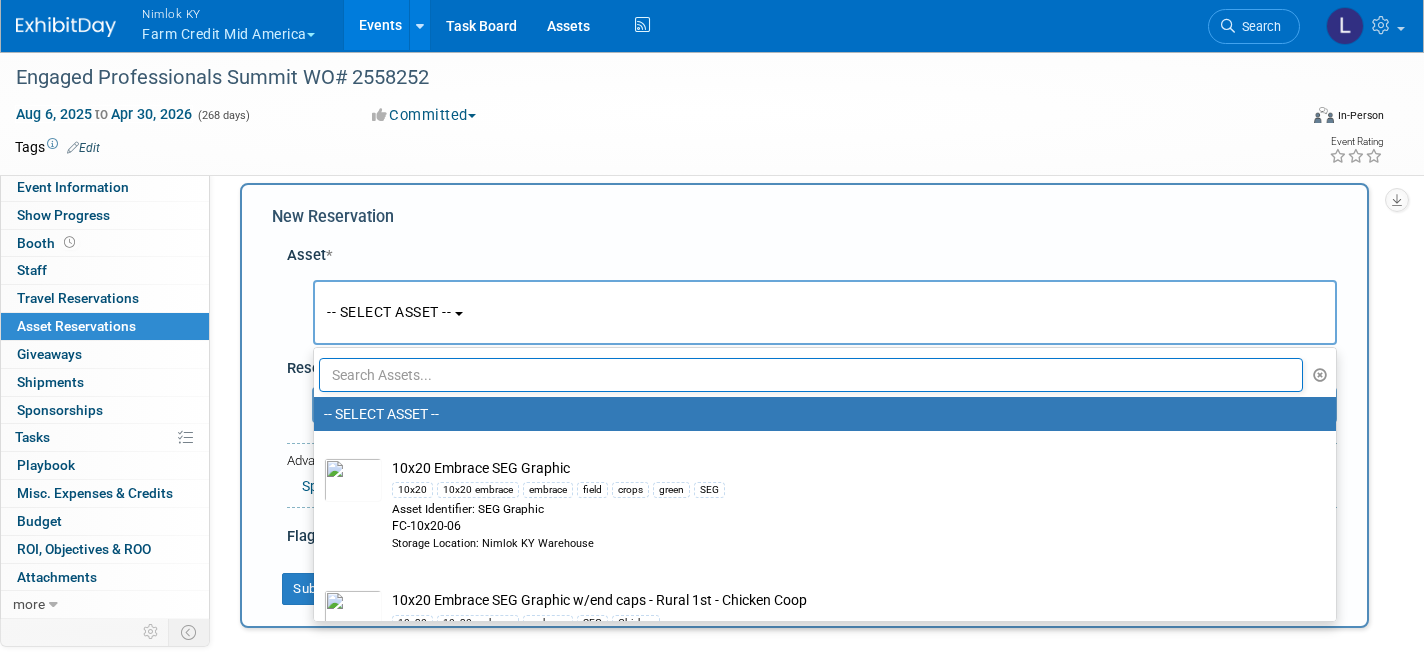 click at bounding box center (811, 375) 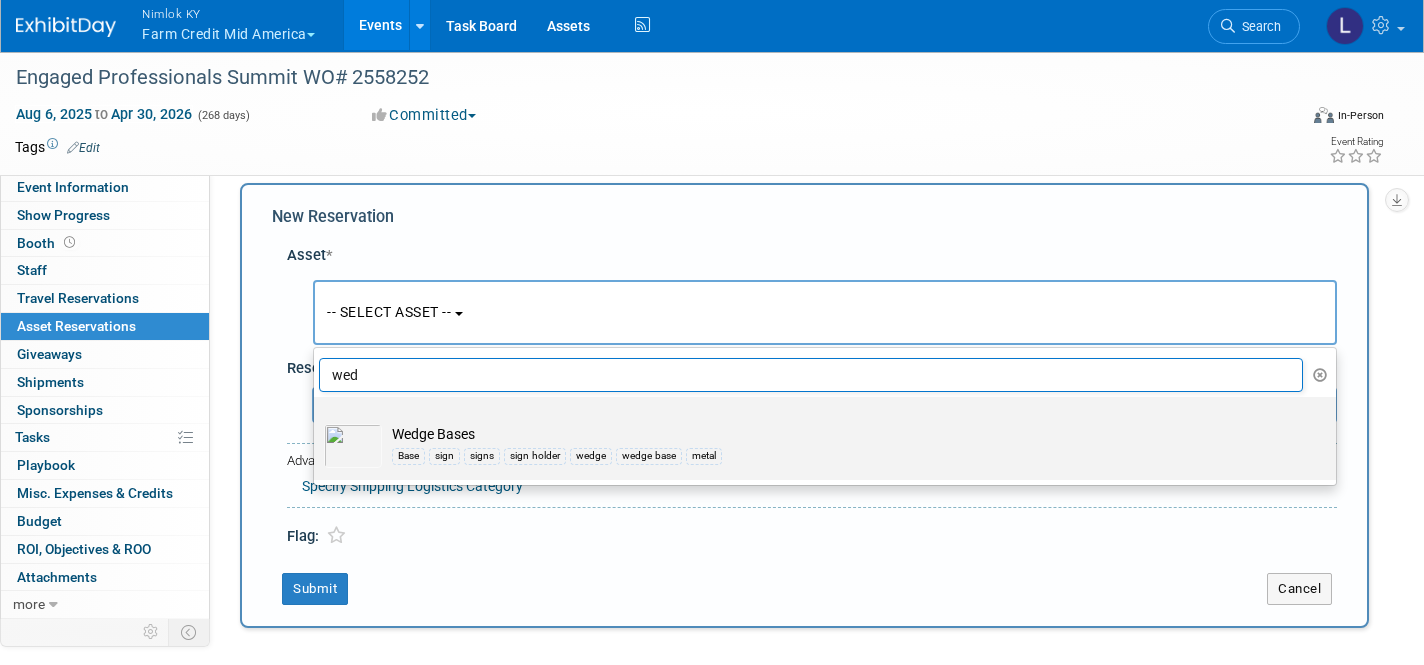 type on "wed" 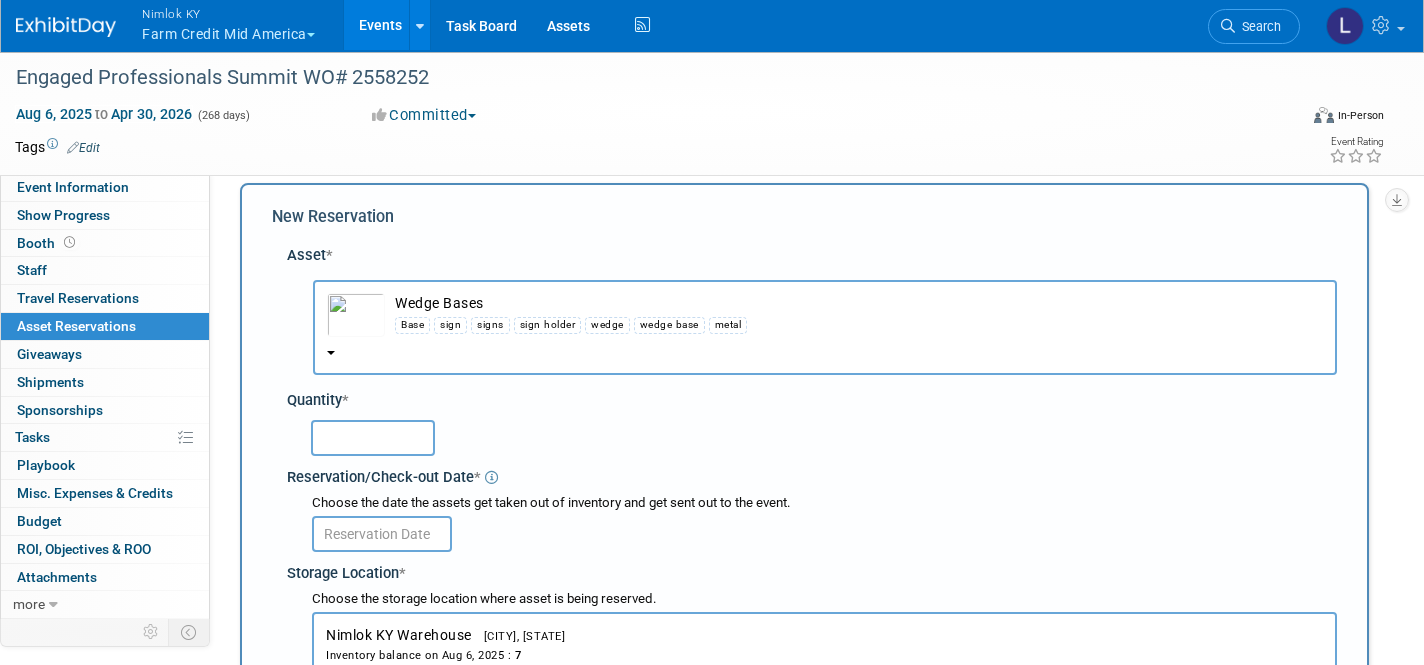 click at bounding box center [373, 438] 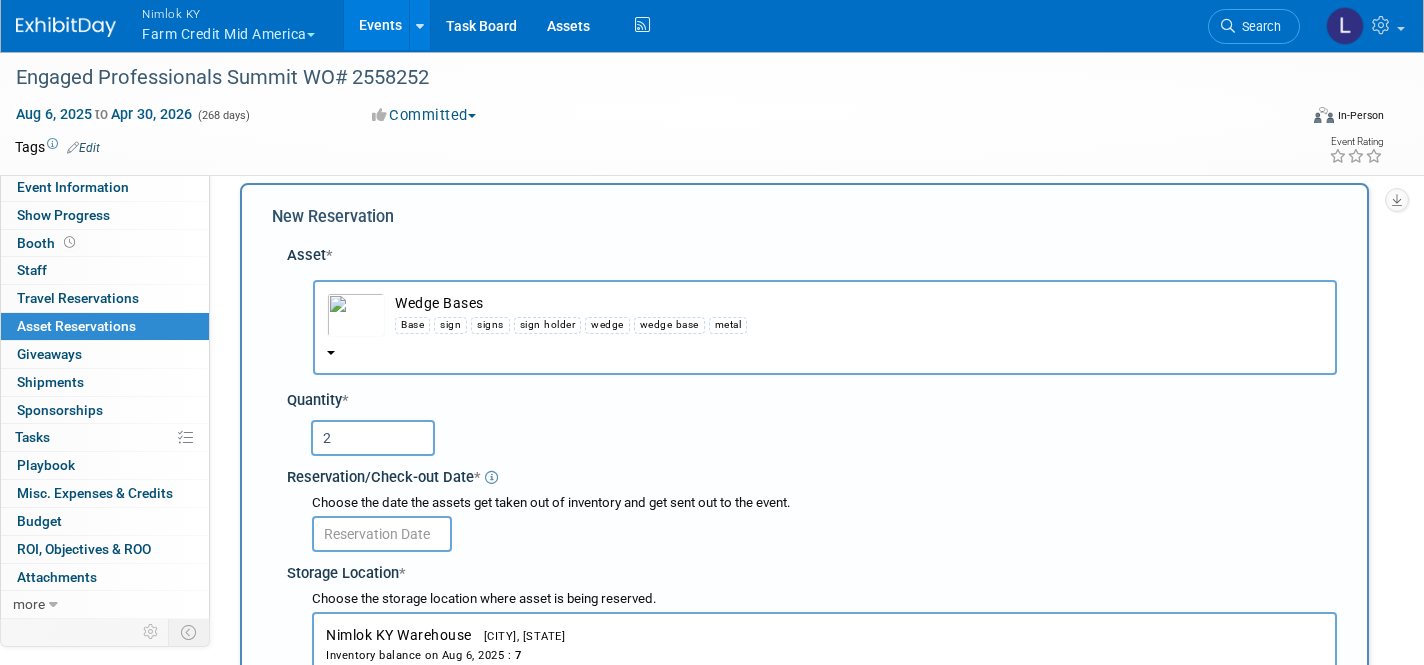 type on "2" 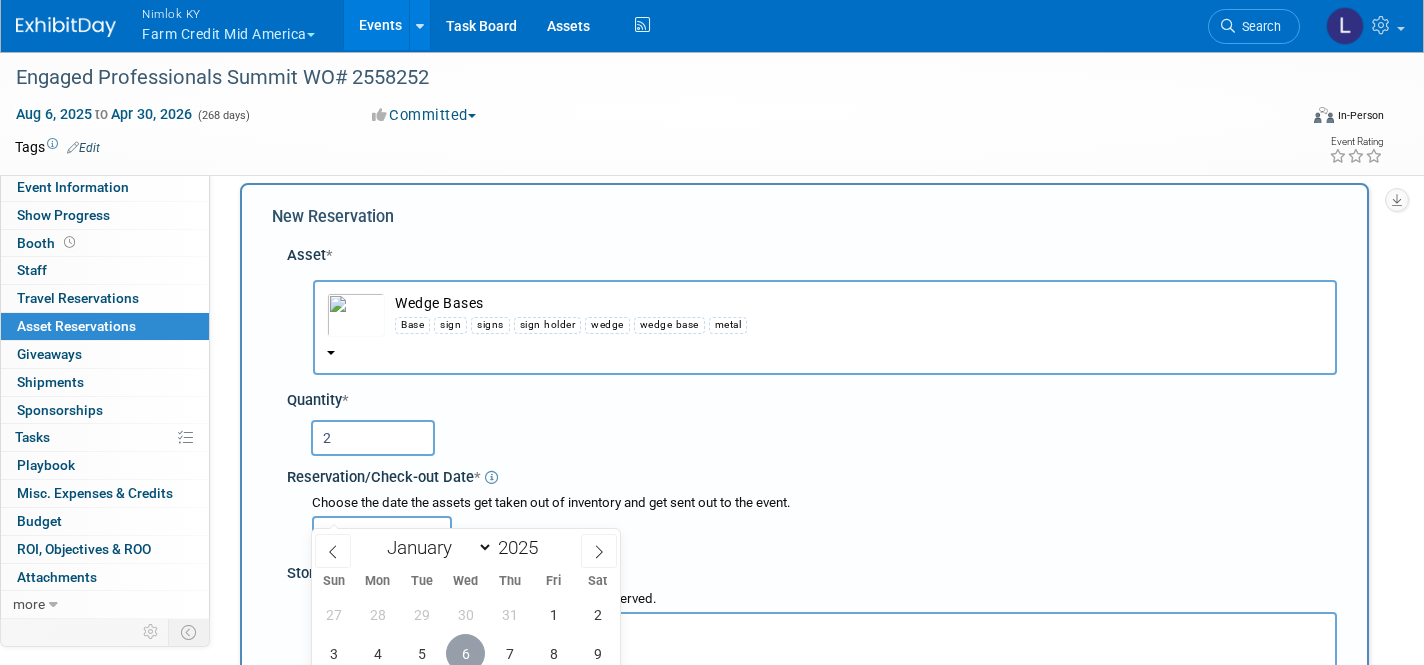 click on "6" at bounding box center [465, 653] 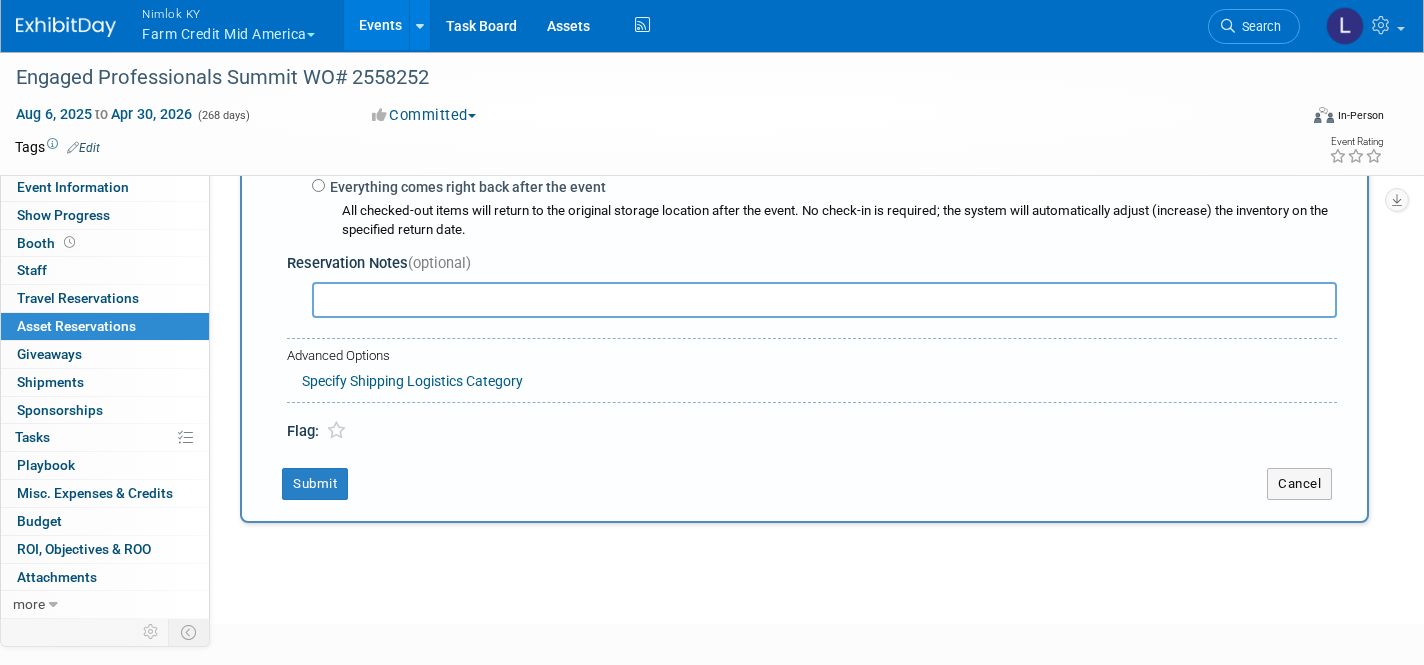 scroll, scrollTop: 677, scrollLeft: 0, axis: vertical 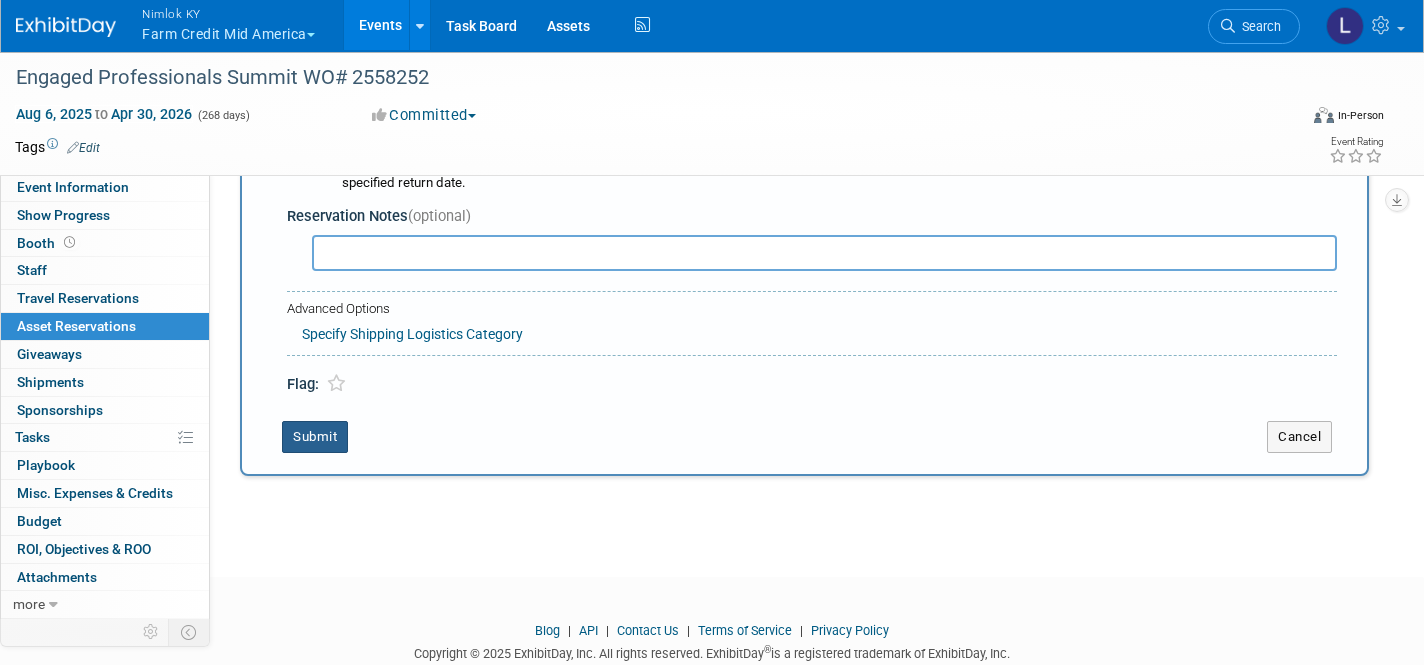 click on "Submit" at bounding box center (315, 437) 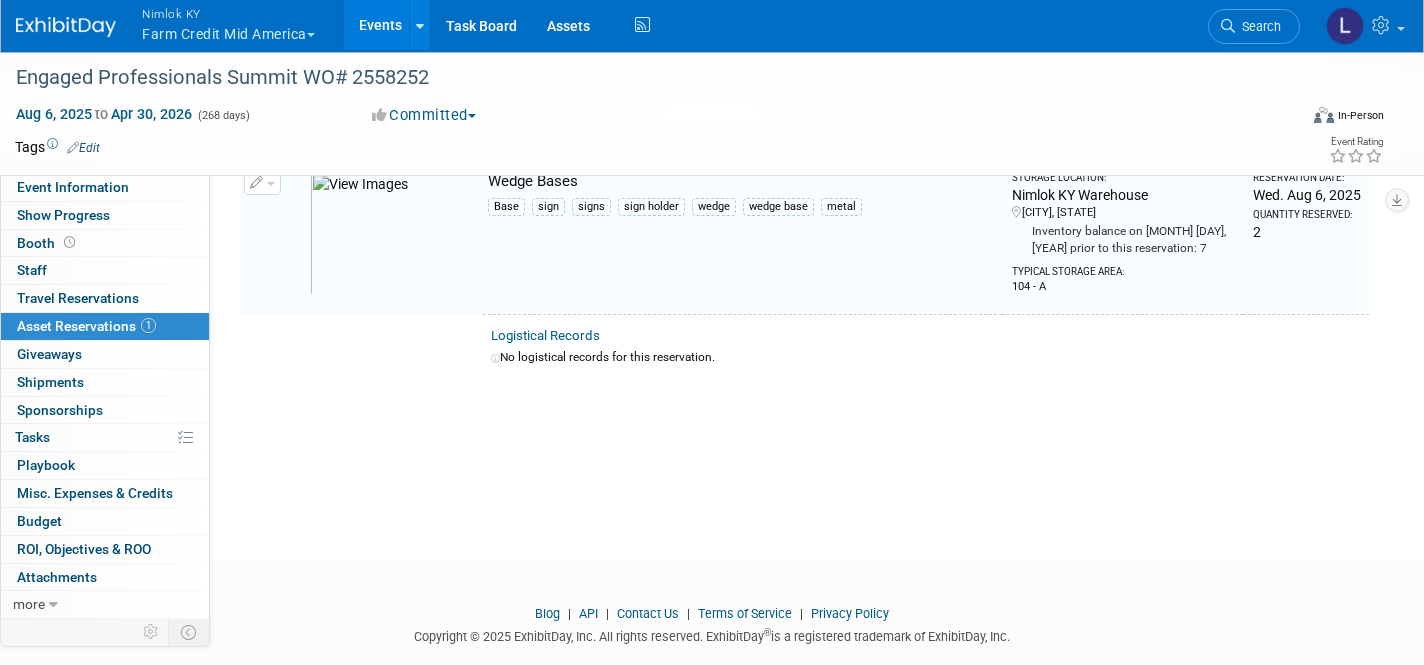 scroll, scrollTop: 22, scrollLeft: 0, axis: vertical 